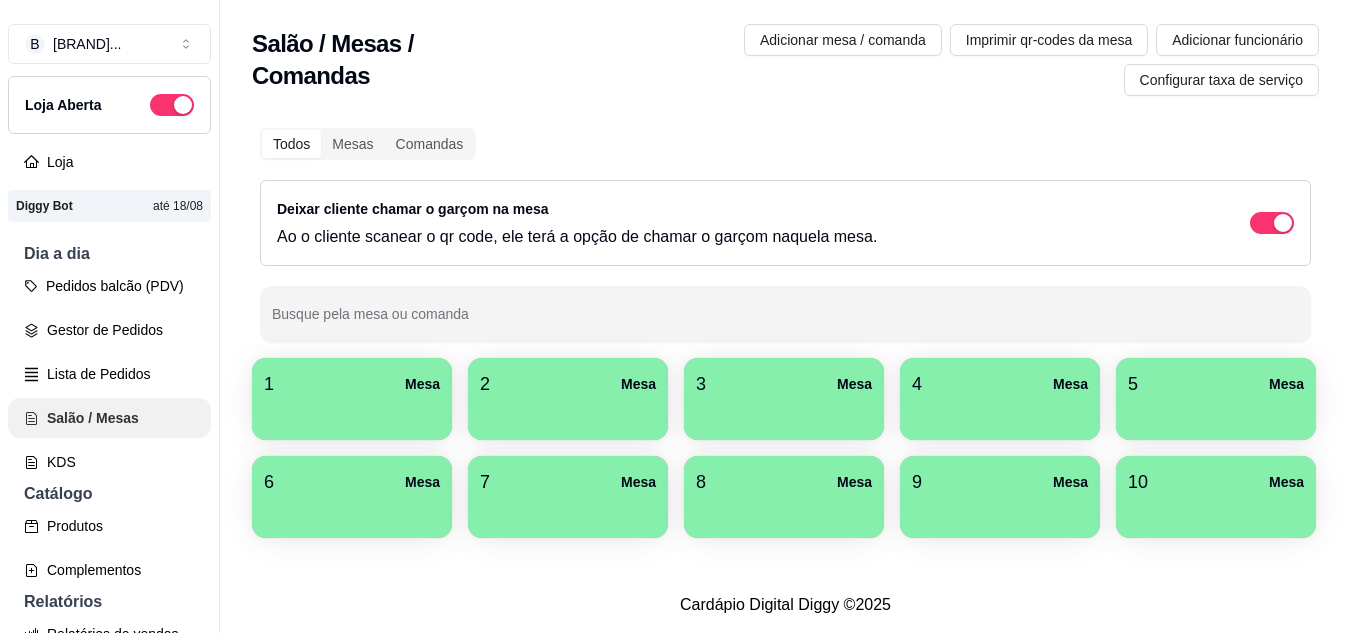 scroll, scrollTop: 0, scrollLeft: 0, axis: both 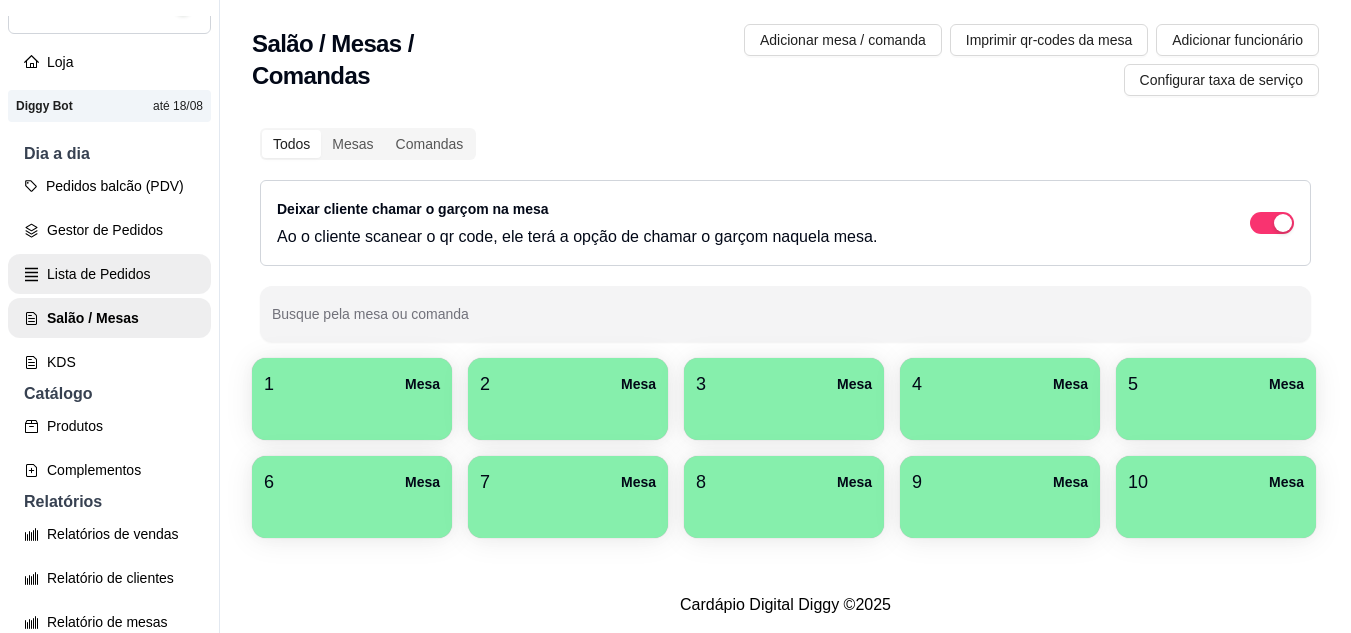 click on "Lista de Pedidos" at bounding box center [109, 274] 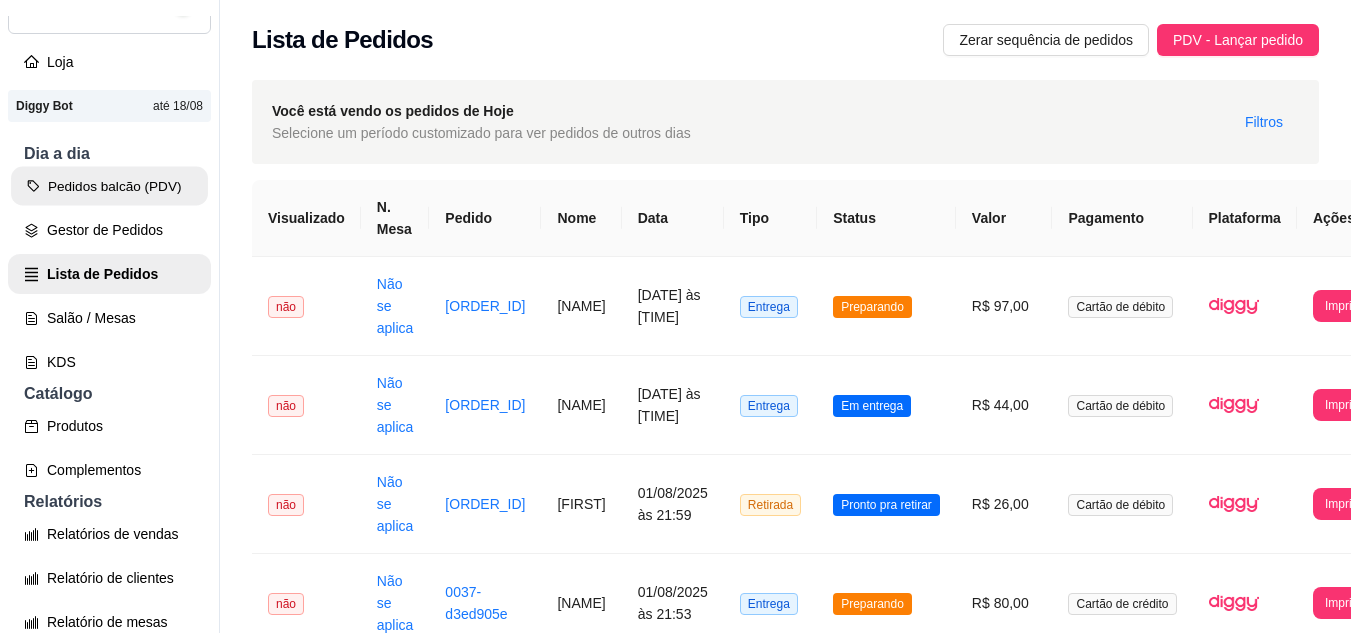 click on "Pedidos balcão (PDV)" at bounding box center [109, 186] 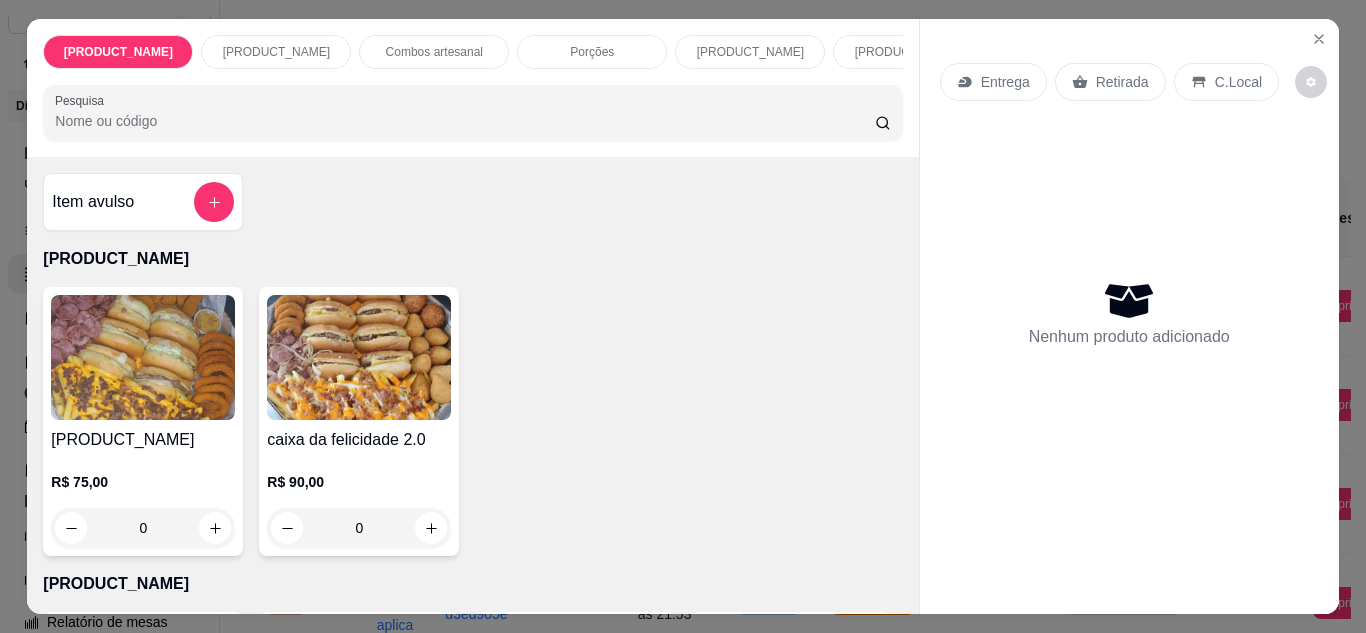 click on "Combos artesanal" at bounding box center [434, 52] 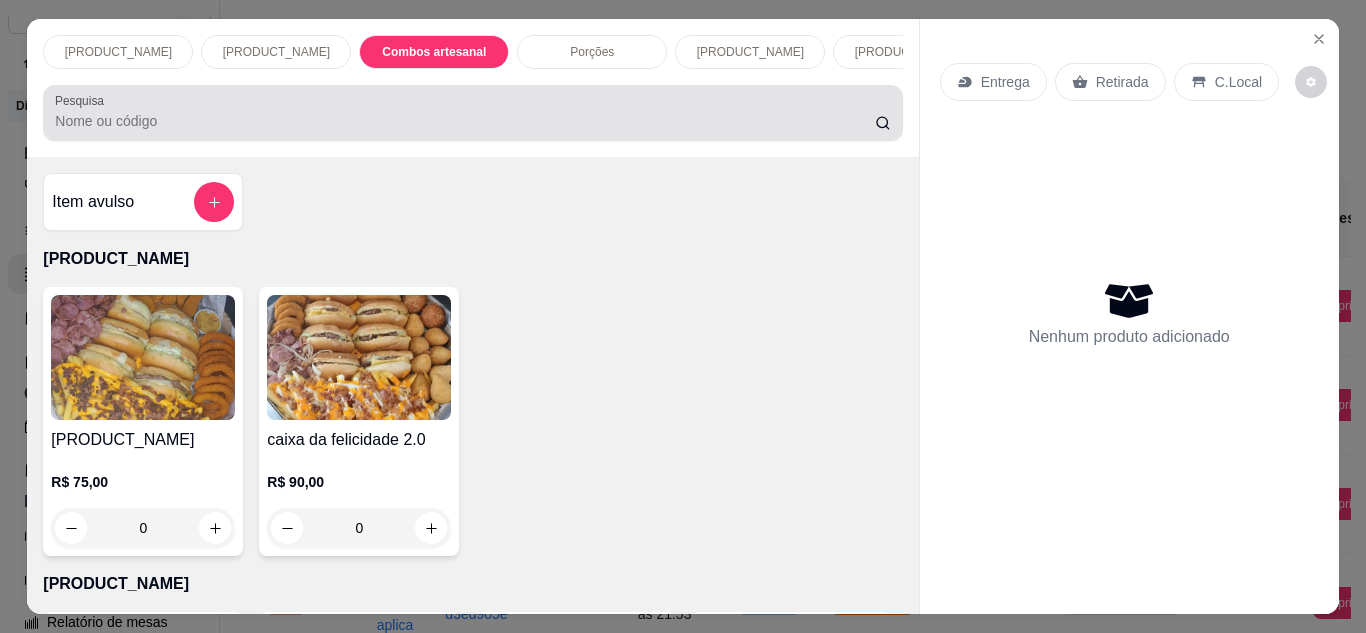 scroll, scrollTop: 1880, scrollLeft: 0, axis: vertical 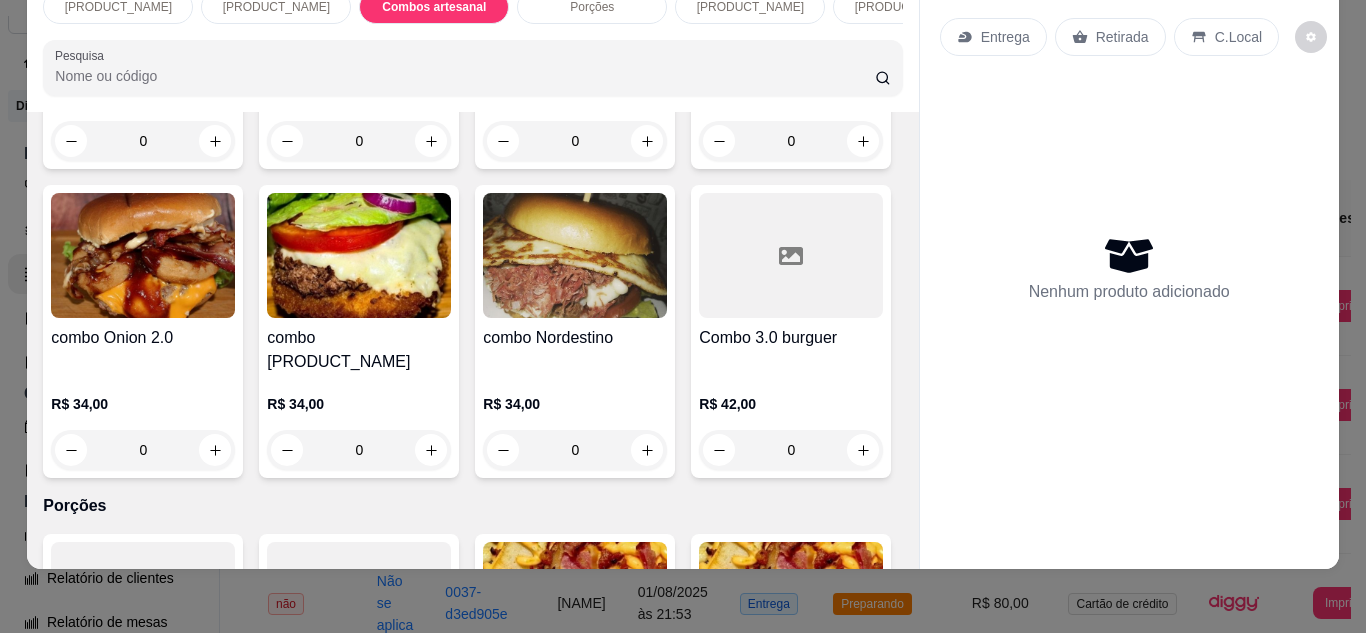 click on "0" at bounding box center (791, -168) 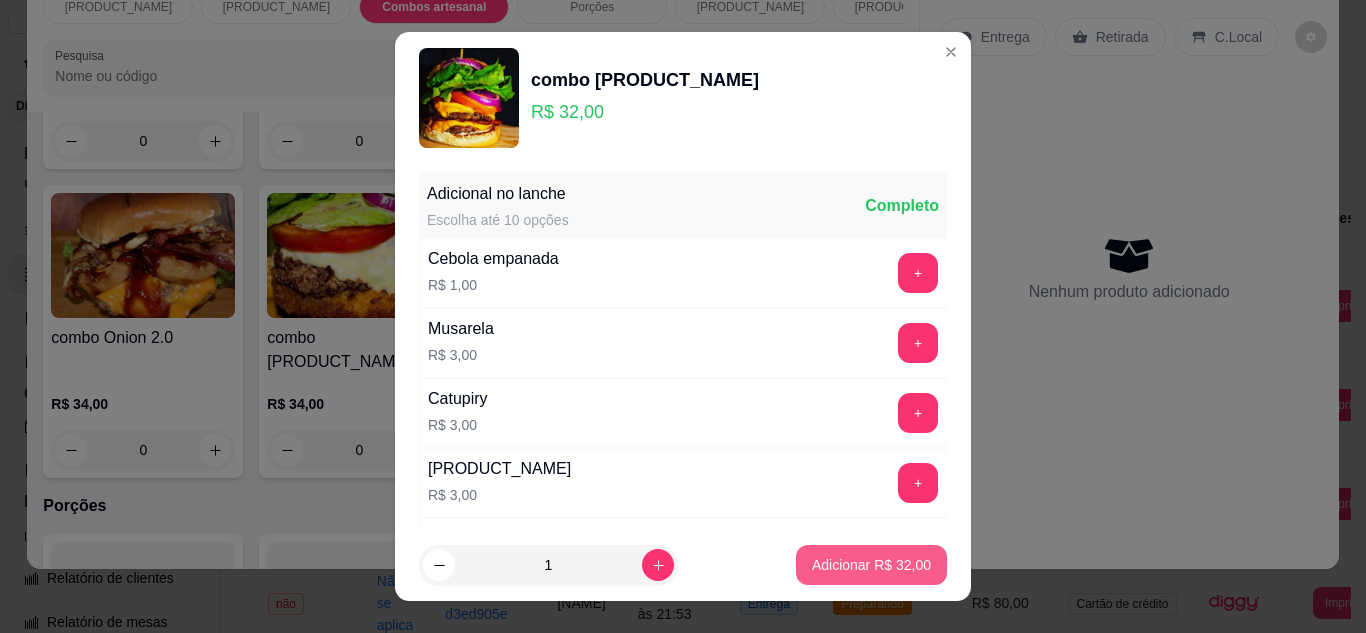 click on "Adicionar R$ 32,00" at bounding box center (871, 565) 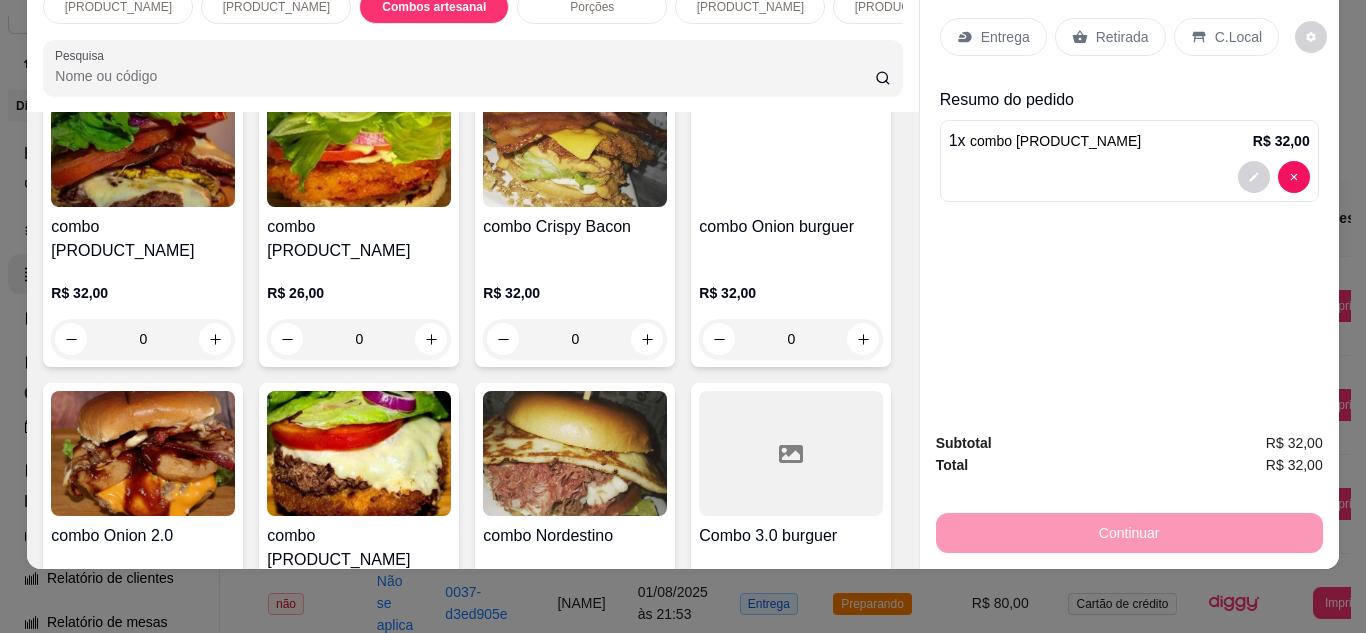 scroll, scrollTop: 1980, scrollLeft: 0, axis: vertical 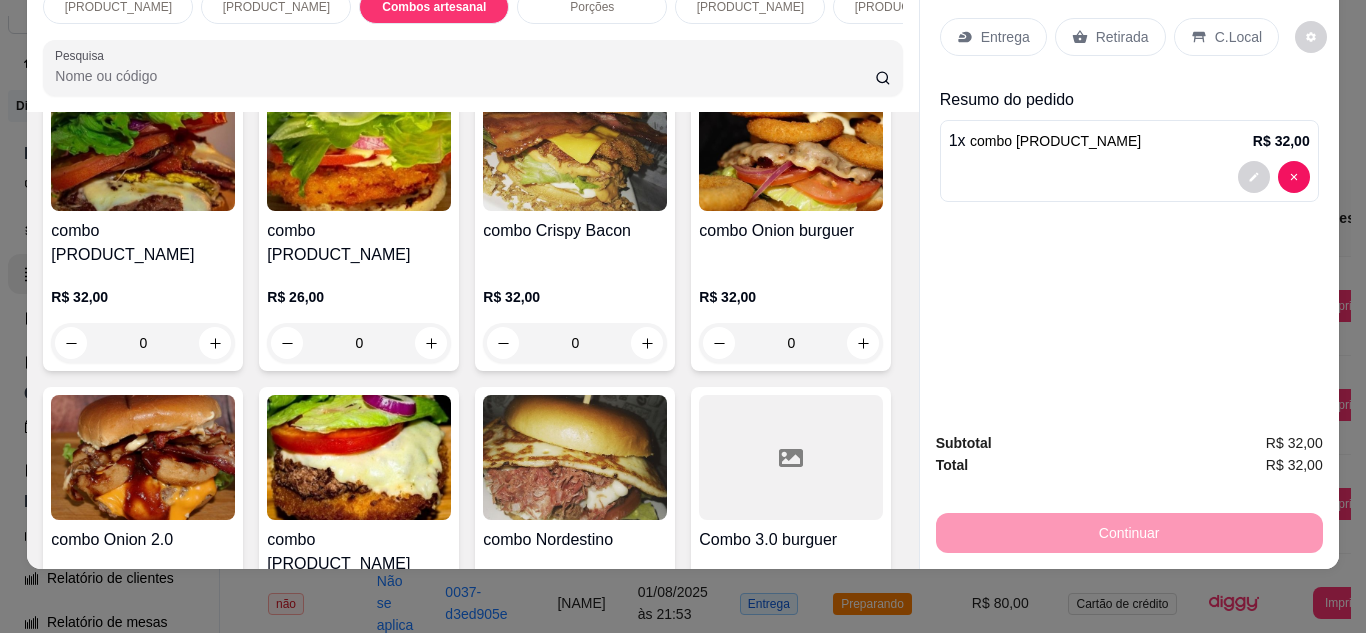 click on "0" at bounding box center [575, 34] 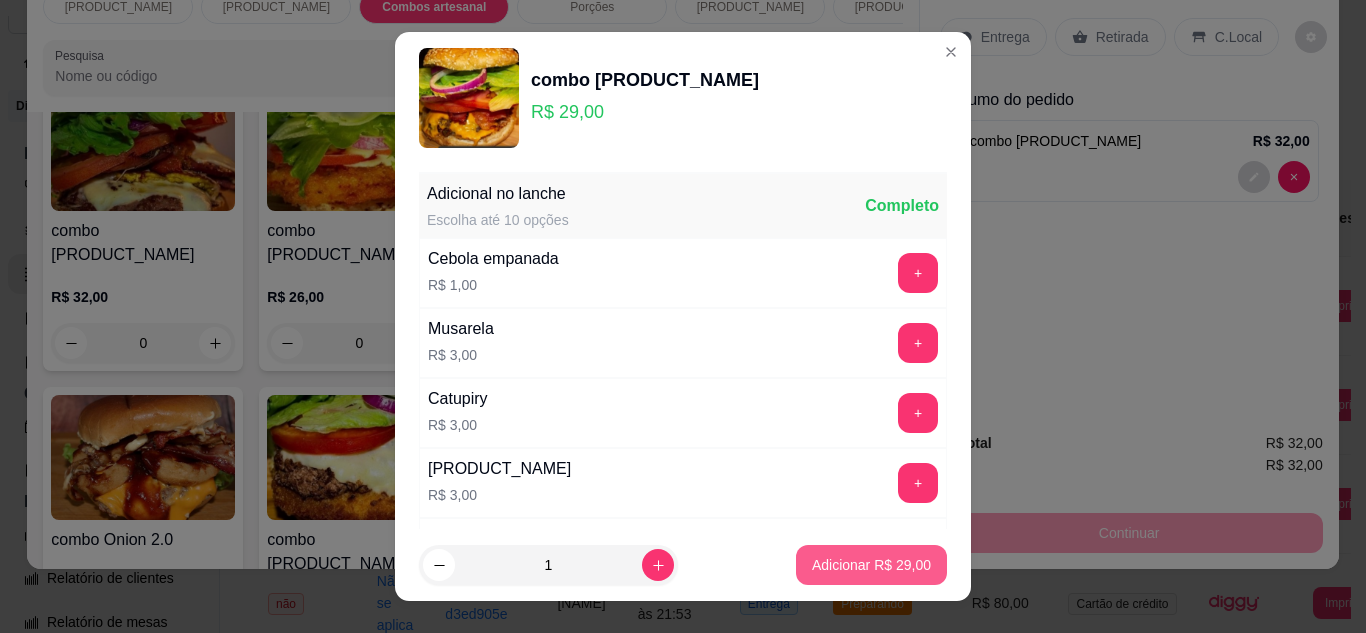 click on "Adicionar   R$ 29,00" at bounding box center (871, 565) 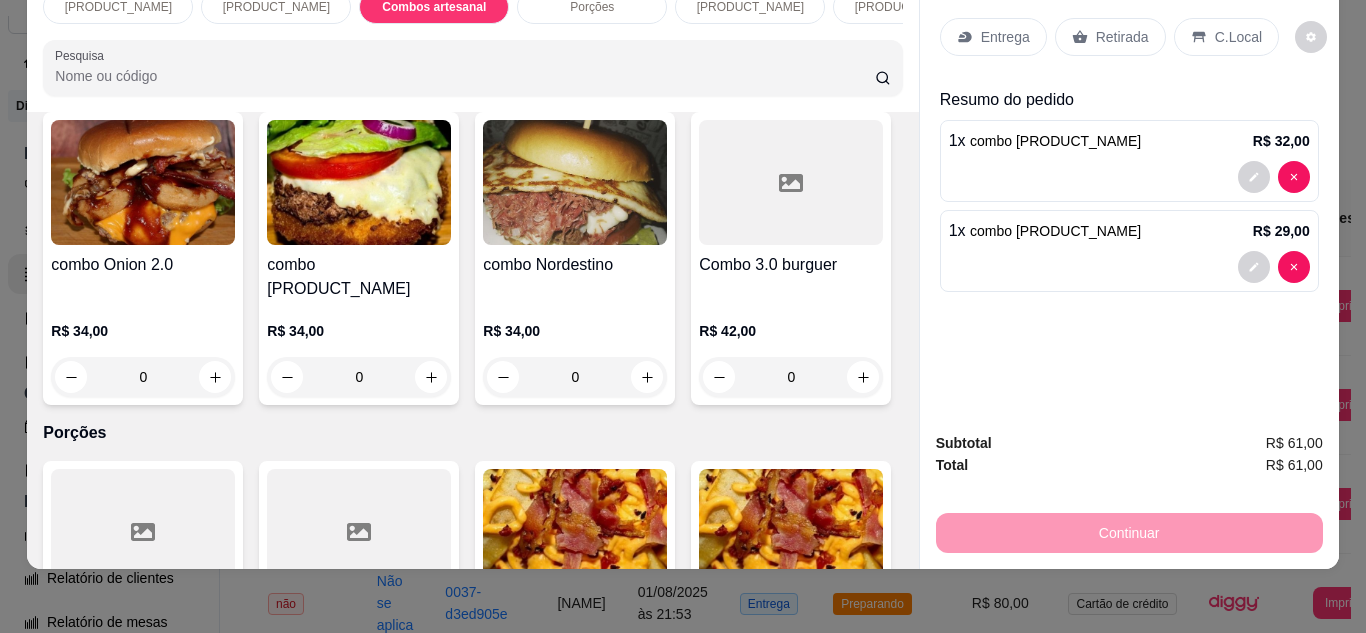 scroll, scrollTop: 2280, scrollLeft: 0, axis: vertical 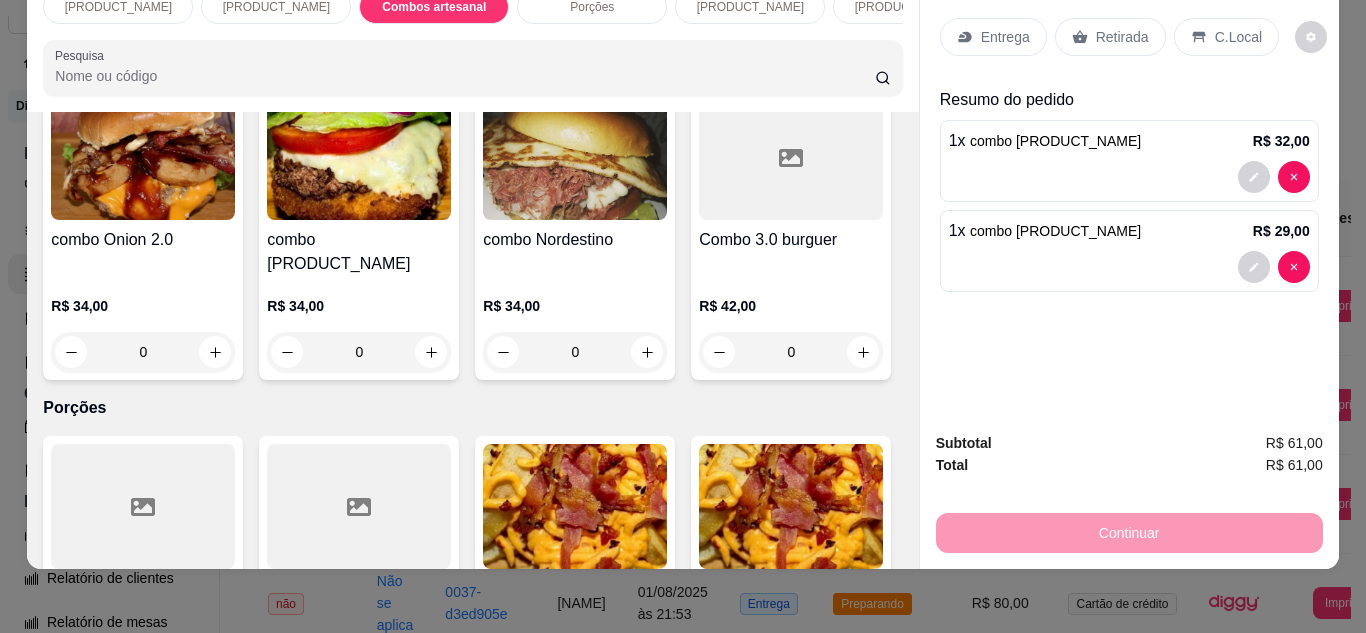 click on "0" at bounding box center (359, 43) 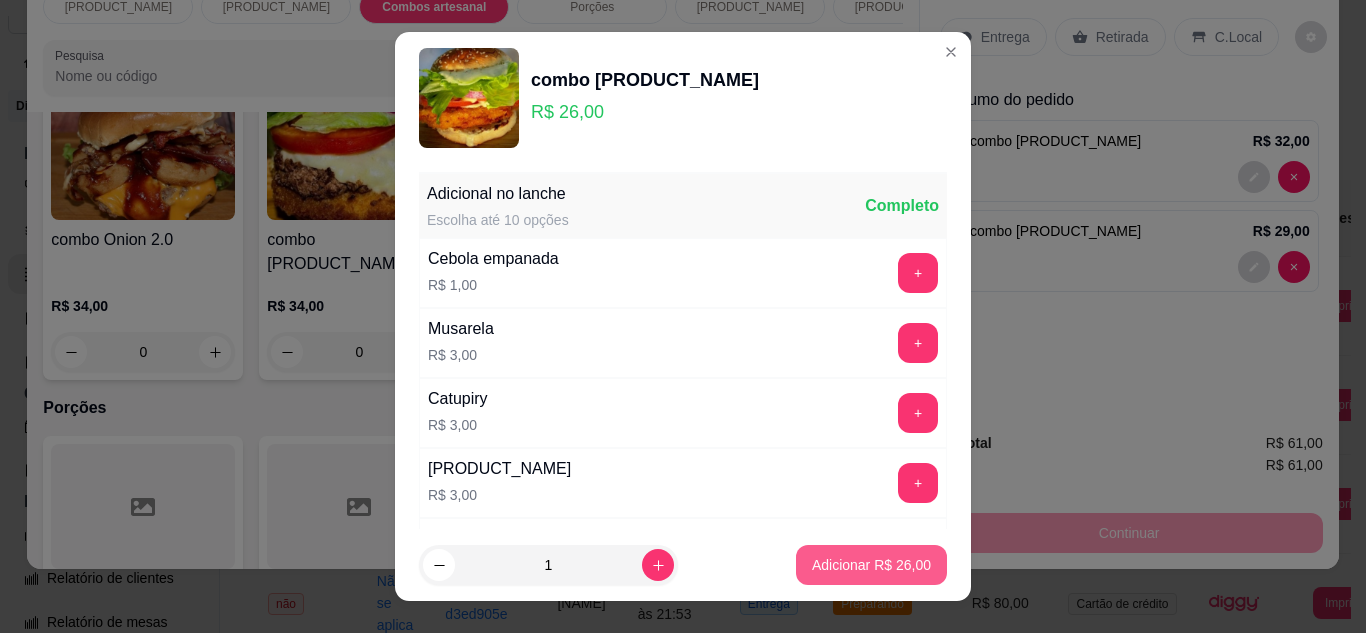 click on "Adicionar   R$ 26,00" at bounding box center (871, 565) 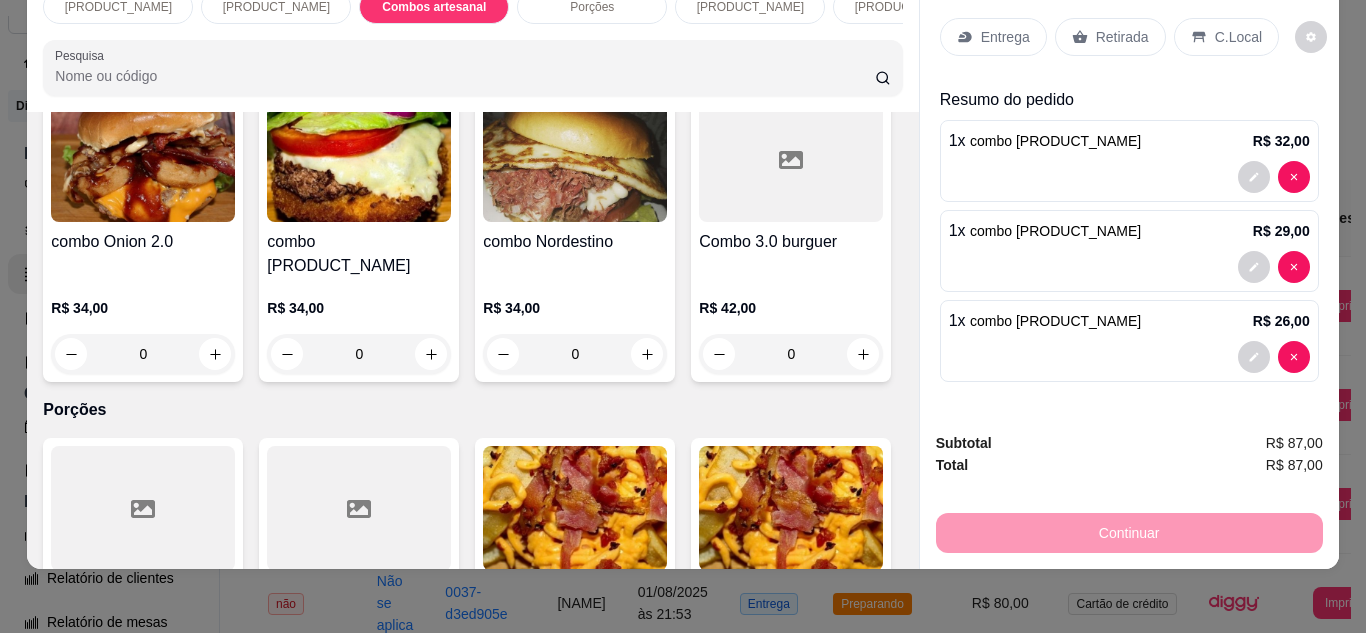 drag, startPoint x: 485, startPoint y: 325, endPoint x: 500, endPoint y: 318, distance: 16.552946 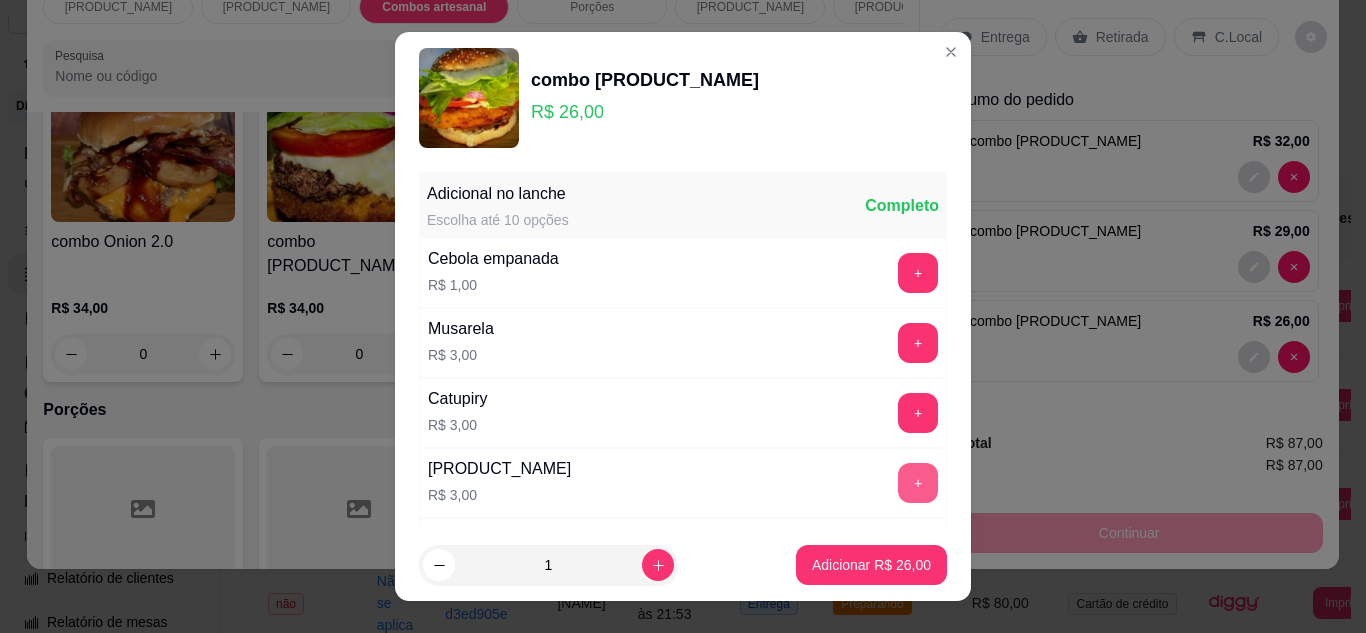 click on "+" at bounding box center [918, 483] 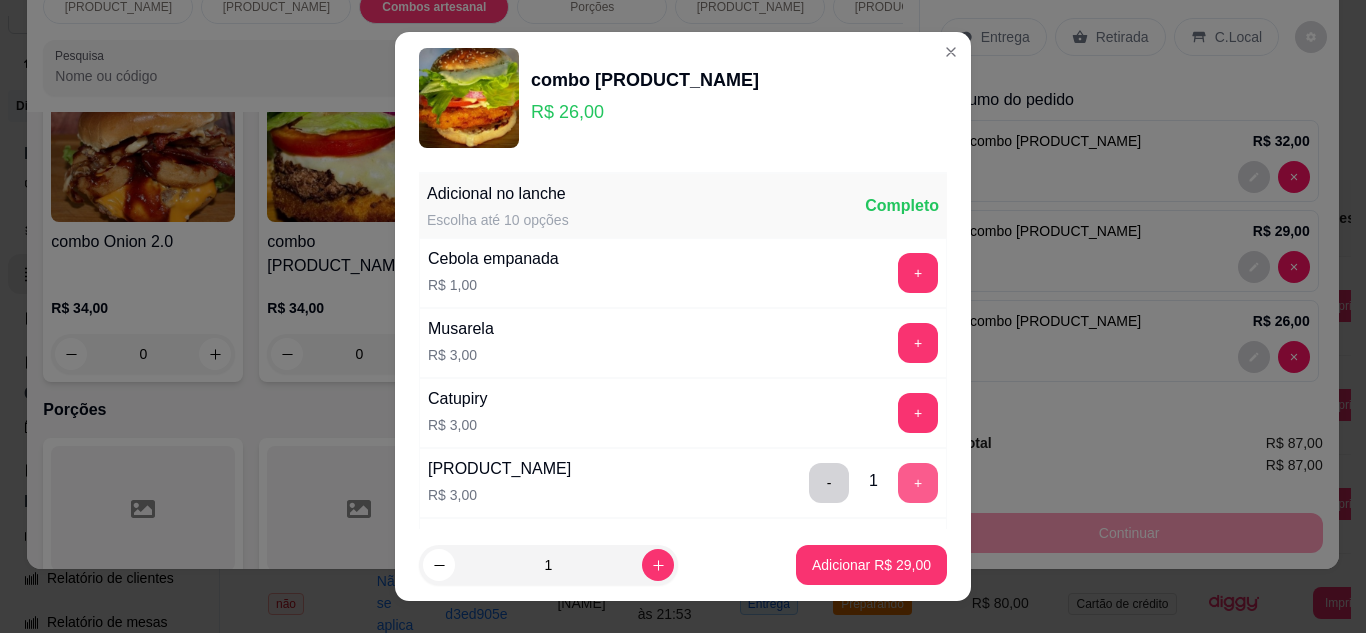 click on "+" at bounding box center [918, 483] 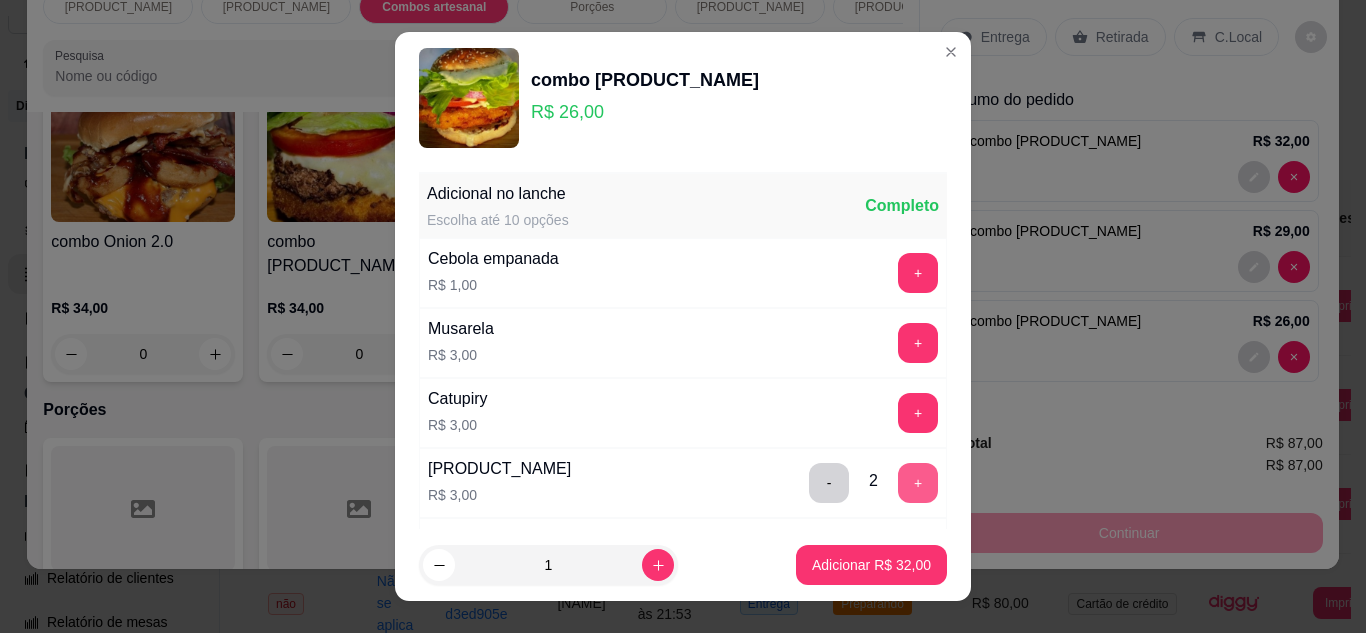 click on "+" at bounding box center [918, 483] 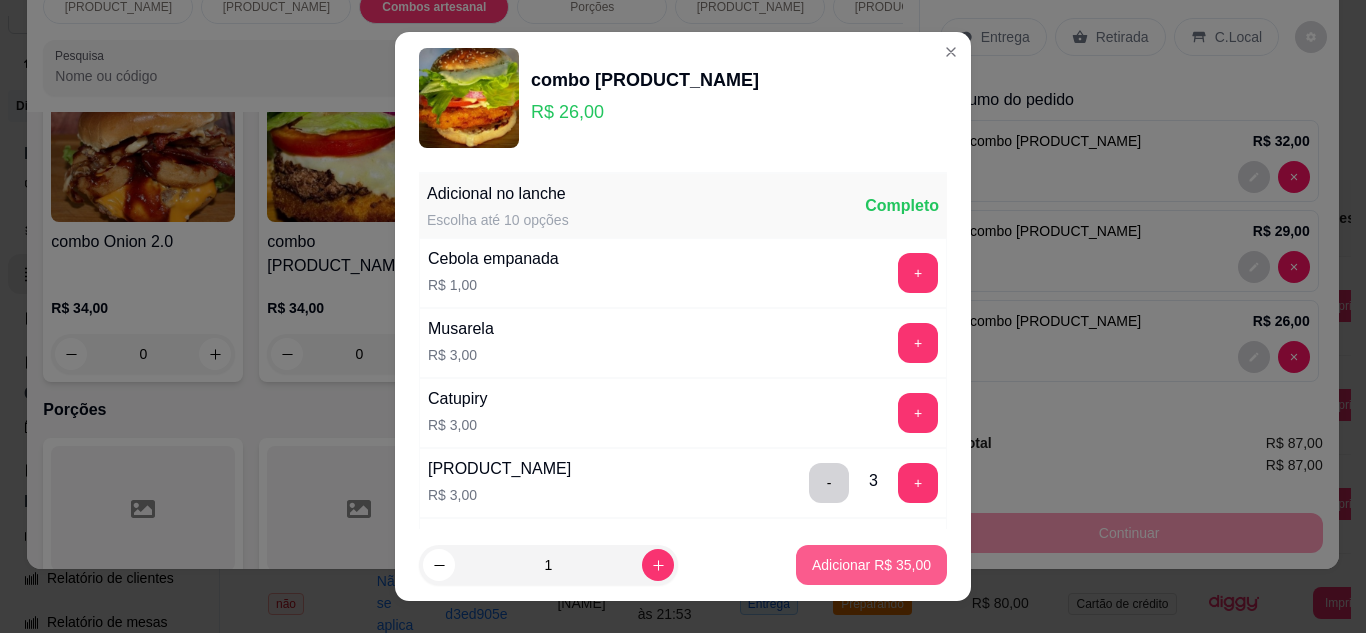 click on "Adicionar   R$ 35,00" at bounding box center [871, 565] 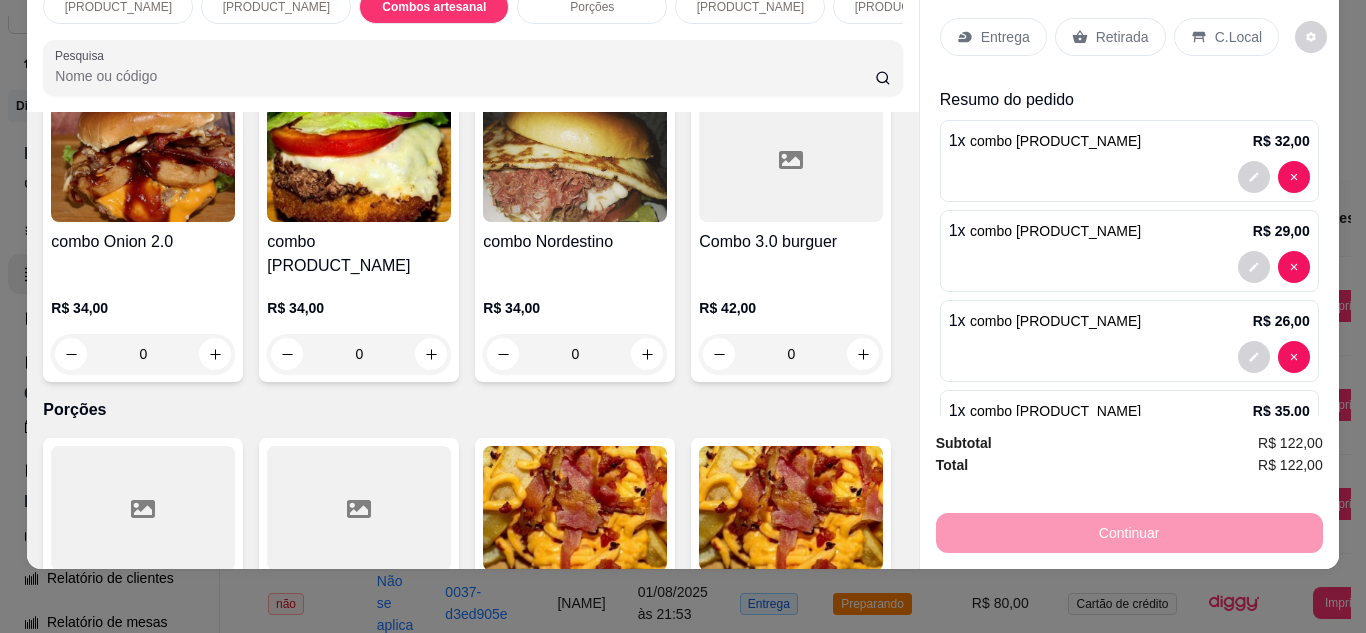 click on "Entrega" at bounding box center [993, 37] 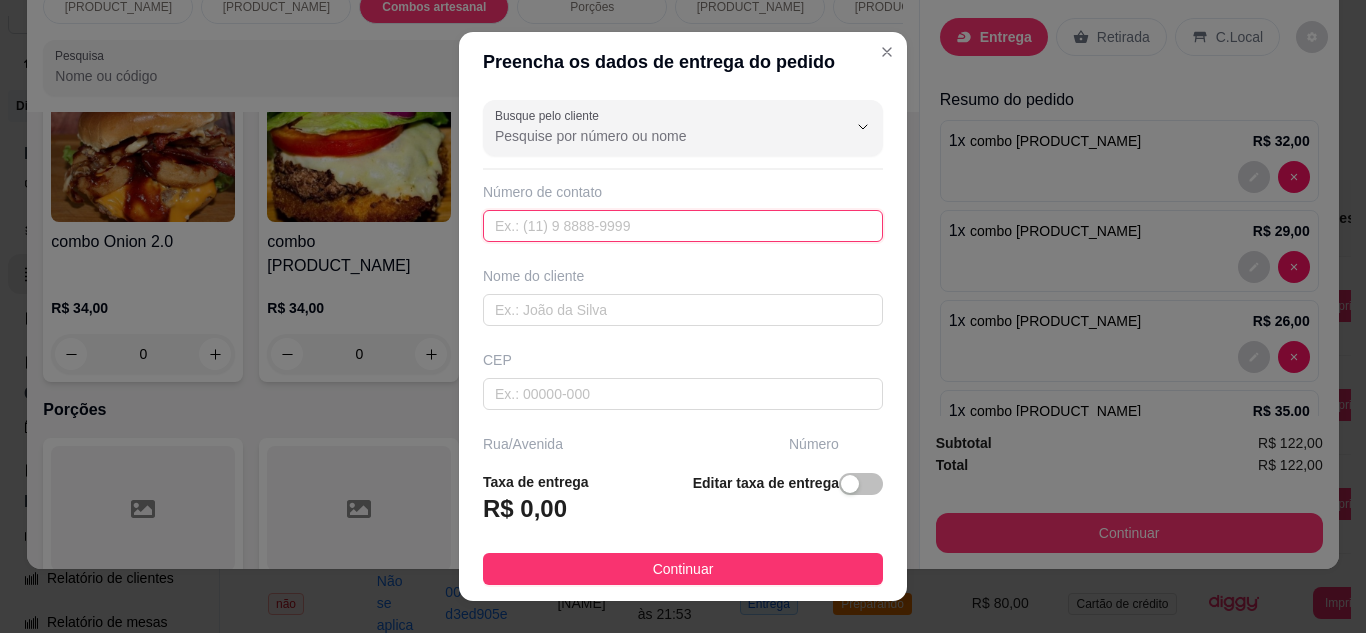 click at bounding box center [683, 226] 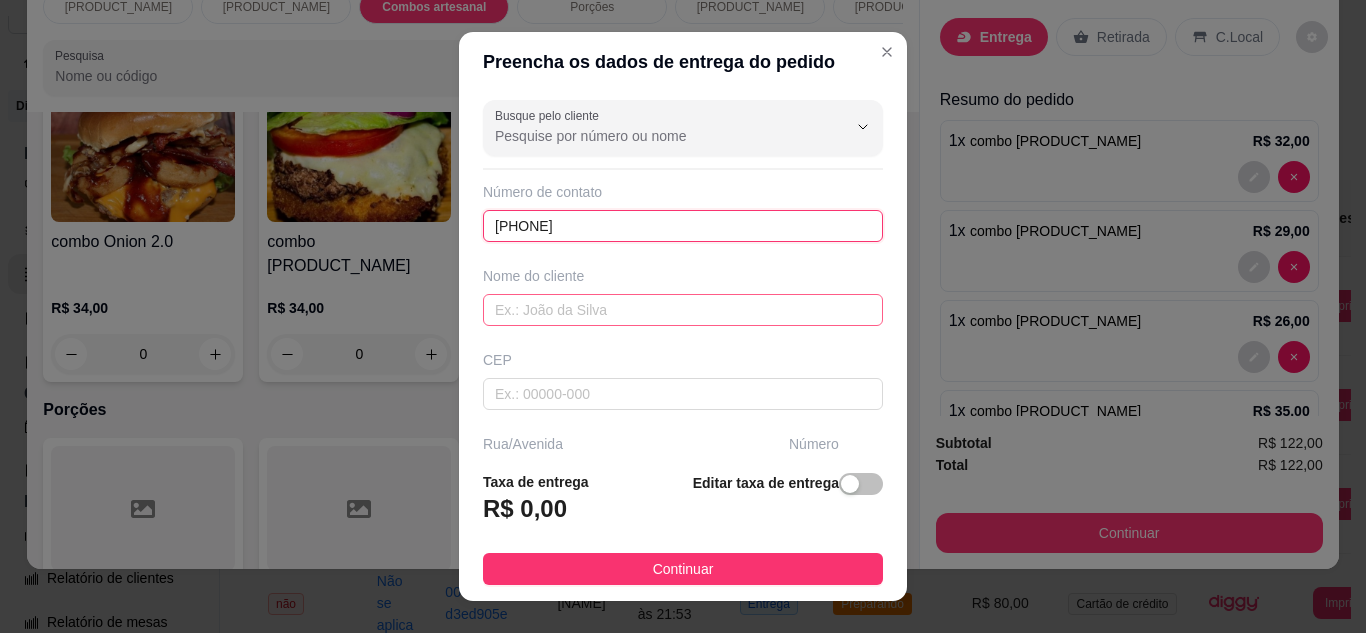 type on "[PHONE]" 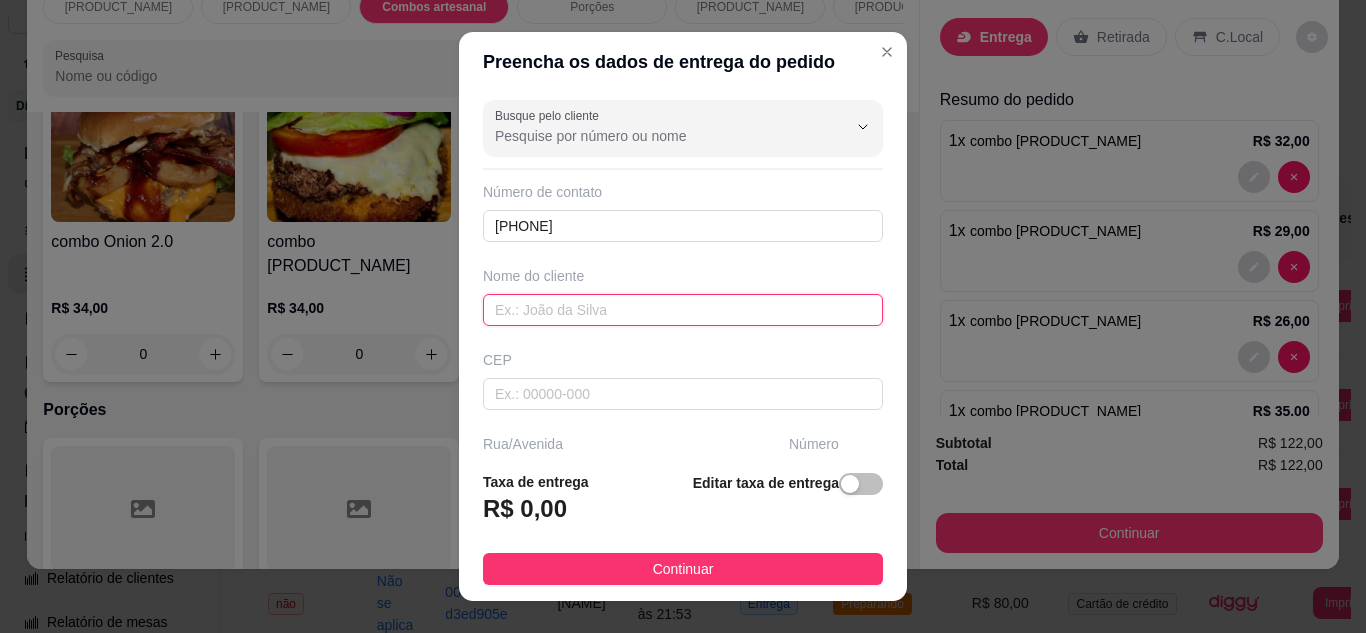 click at bounding box center (683, 310) 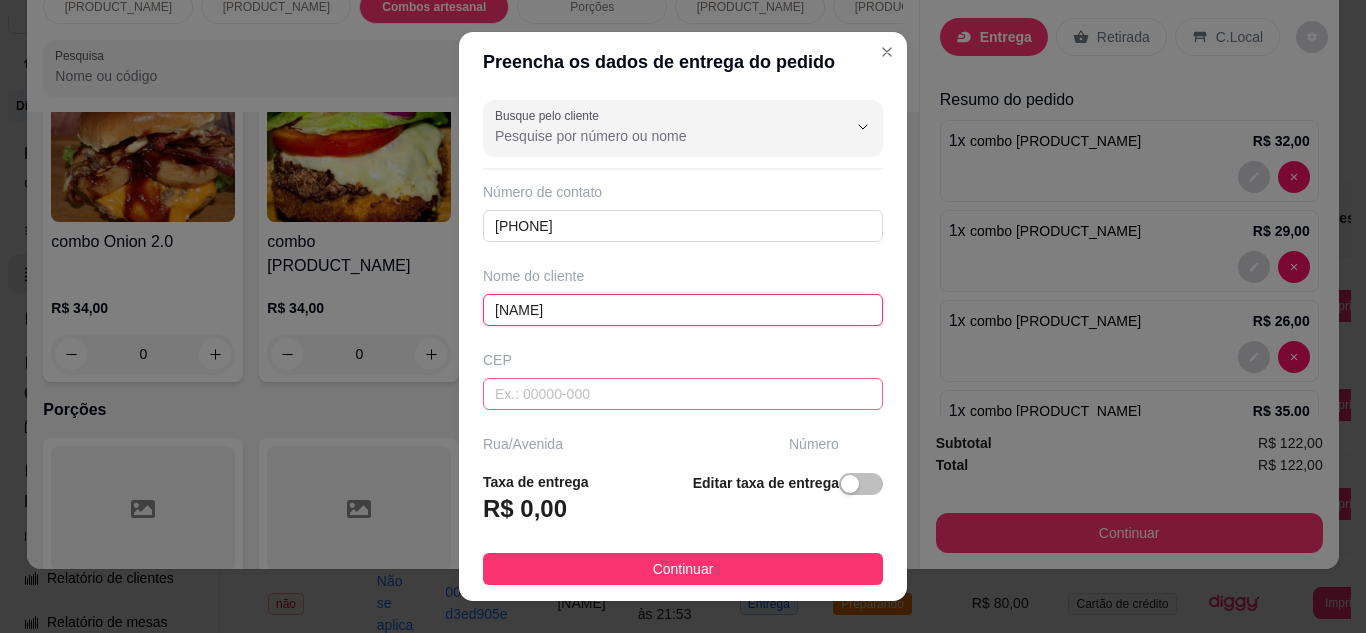 type on "[NAME]" 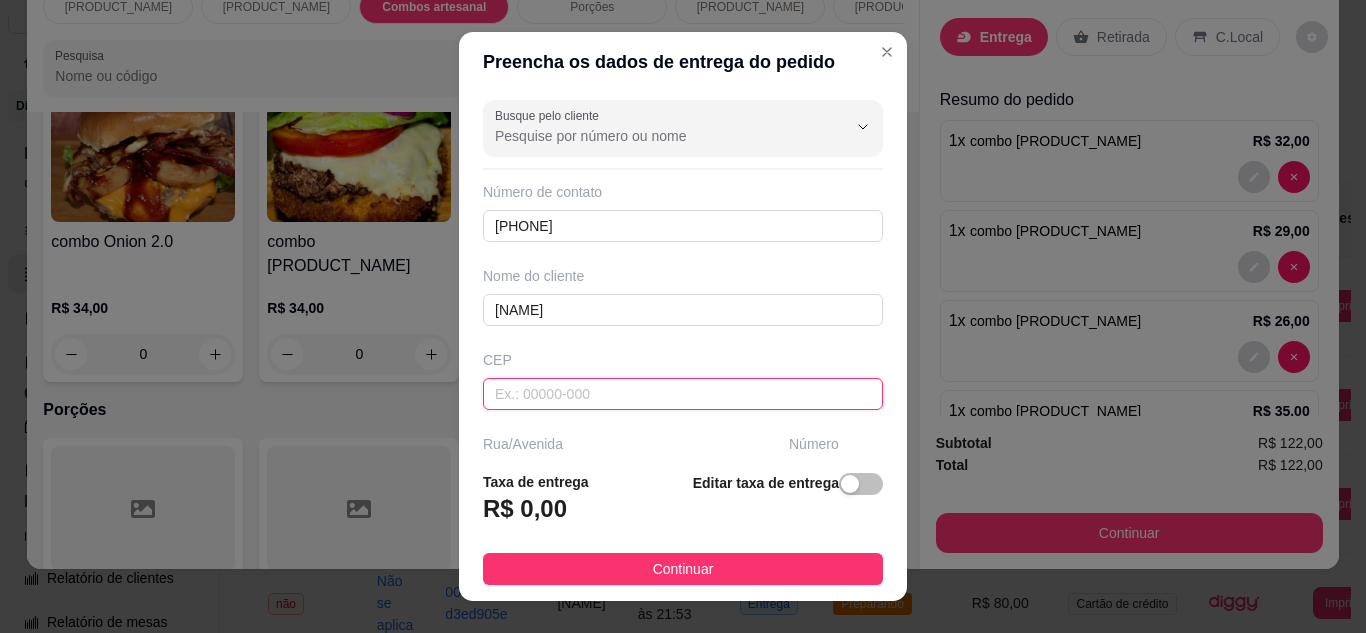 paste on "[PHONE]" 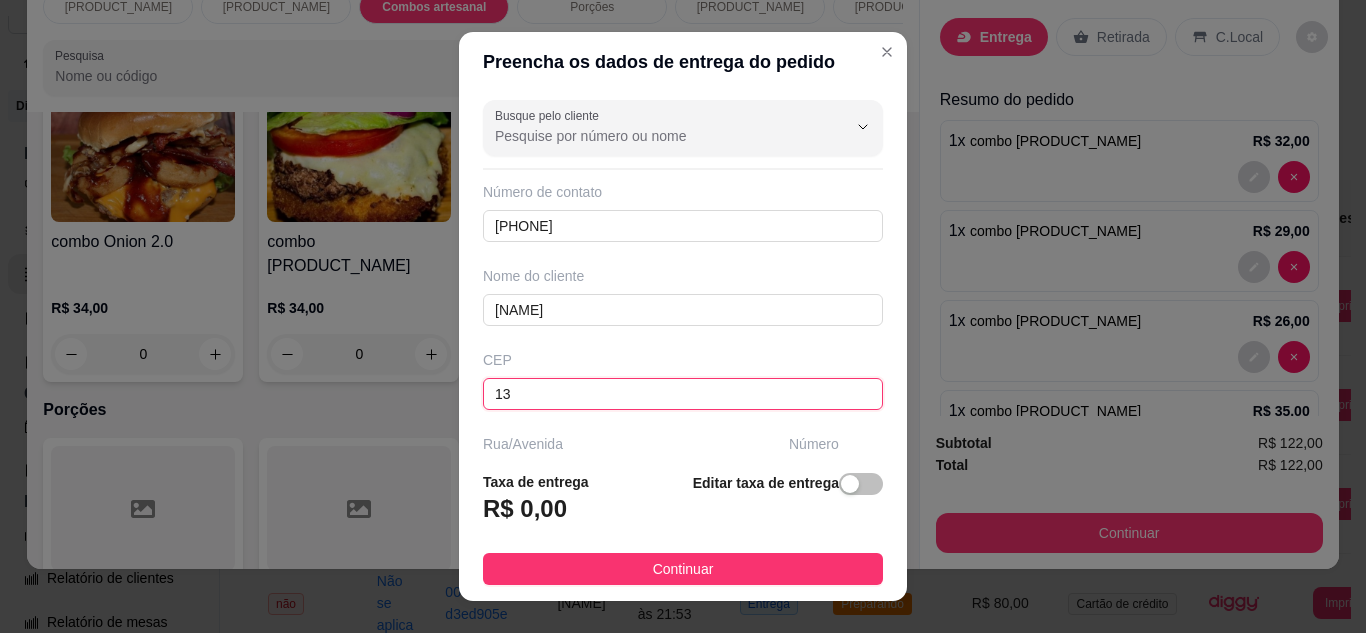 type on "1" 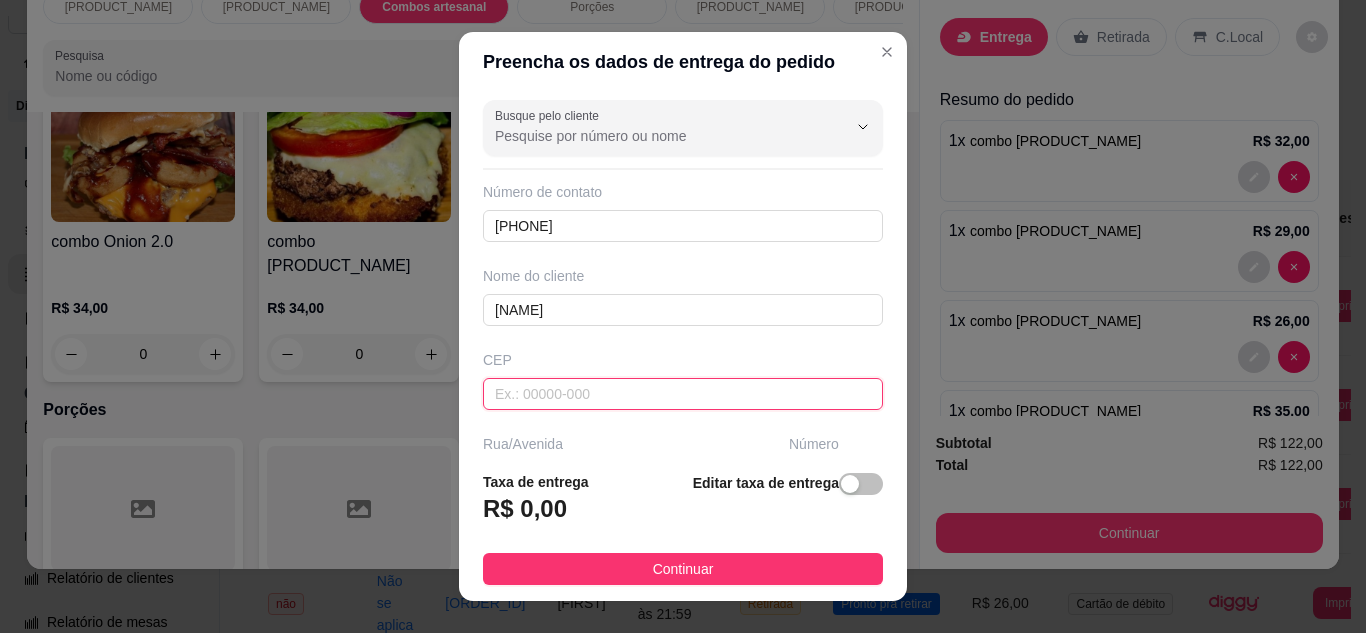 paste on "[CEP]" 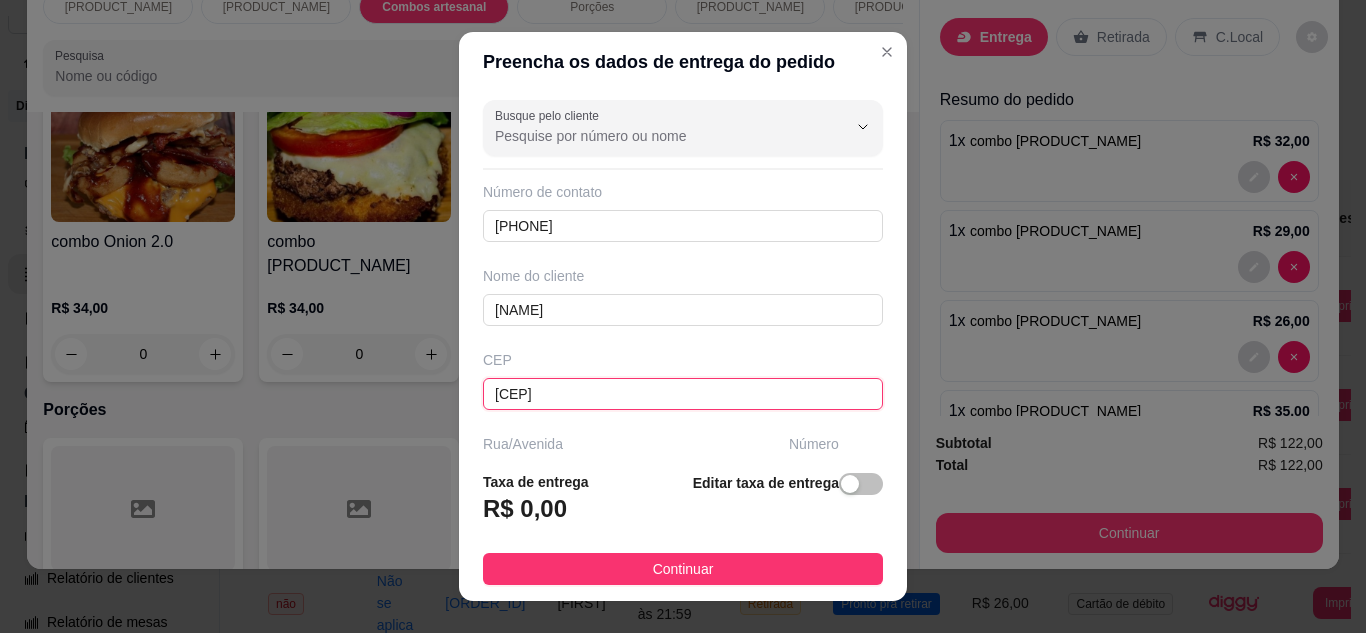 type on "[STREET]" 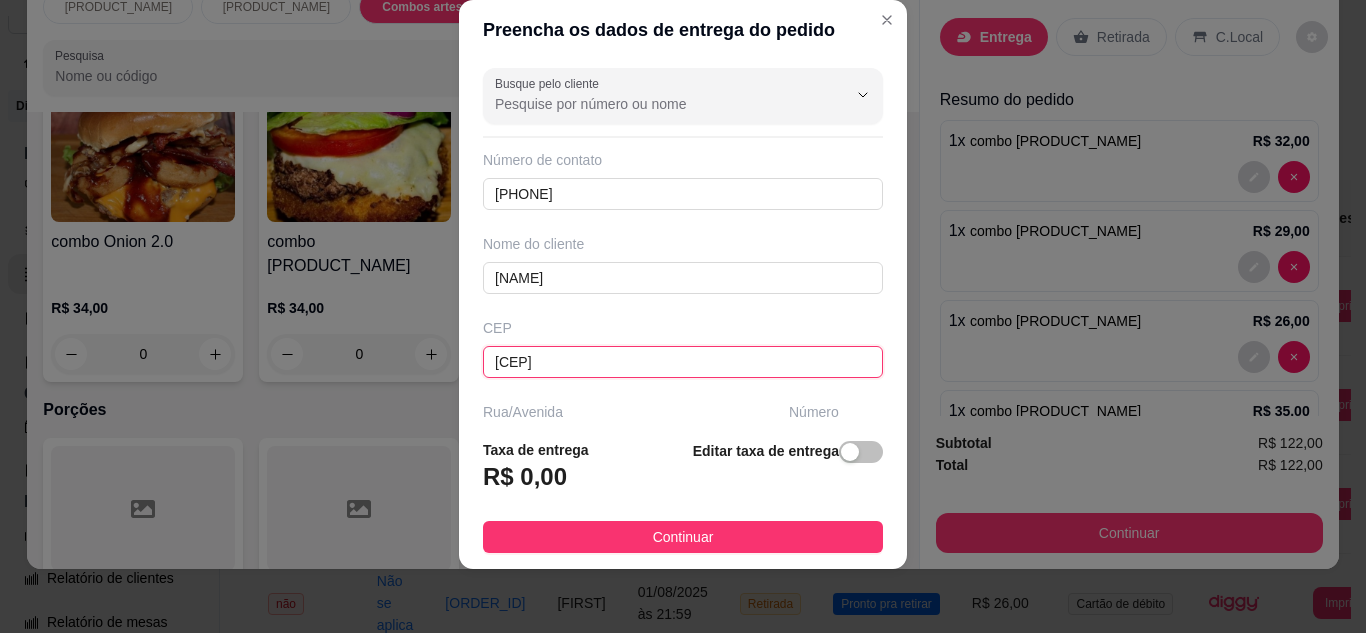 type on "[CEP]" 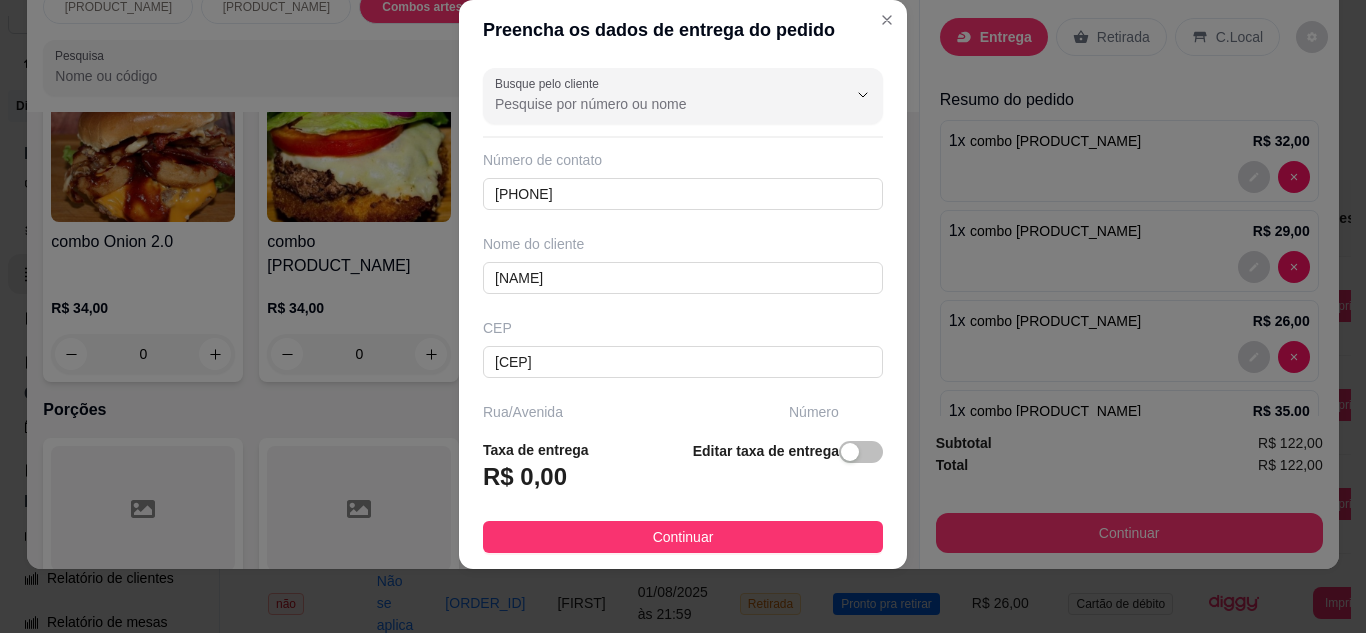 click on "Continuar" at bounding box center (683, 537) 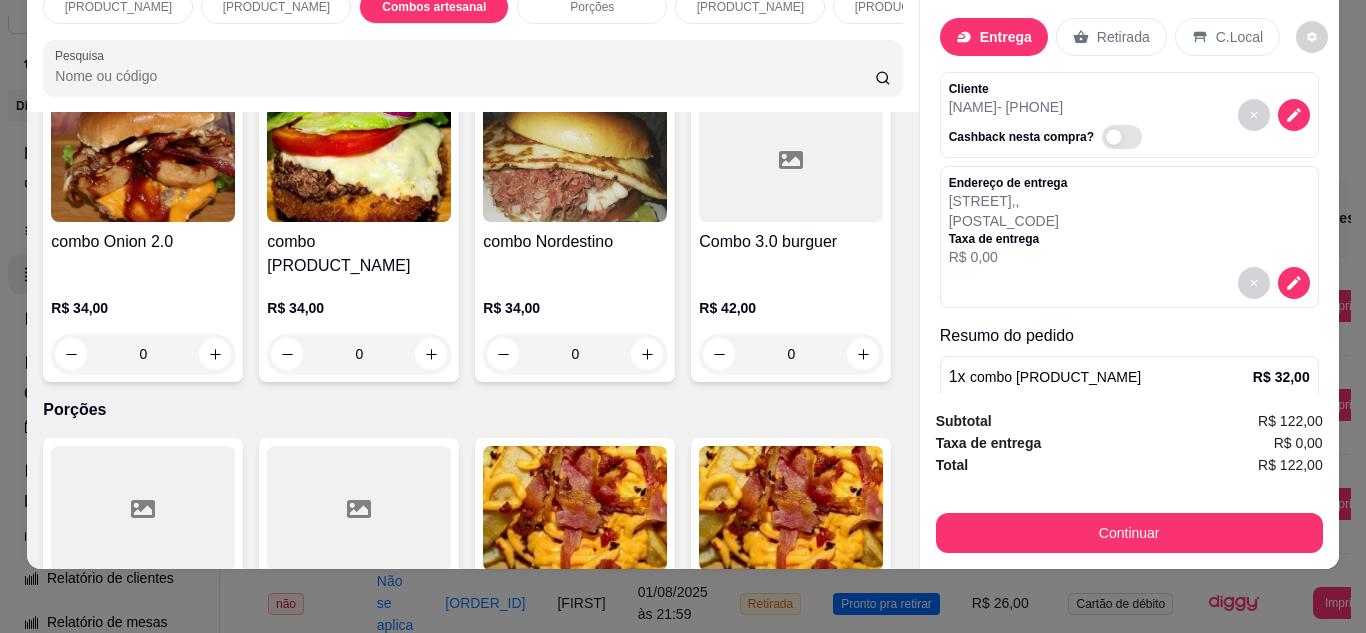 click on "R$ 0,00" at bounding box center [1298, 443] 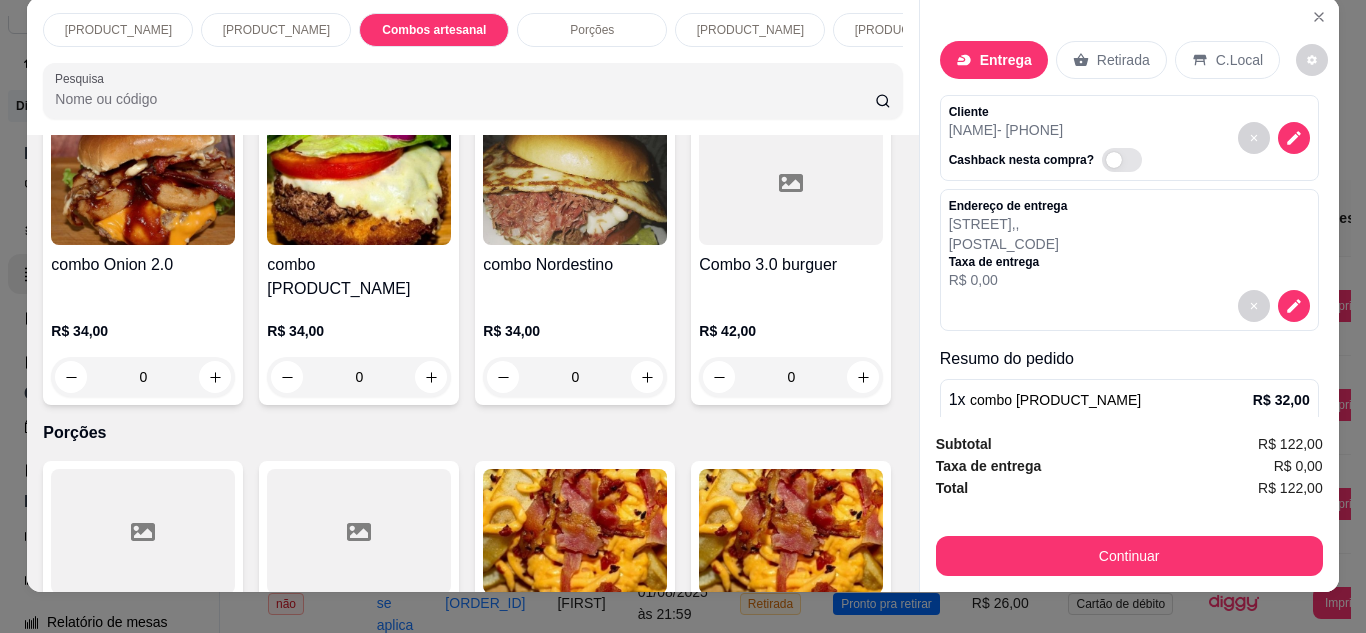 scroll, scrollTop: 0, scrollLeft: 0, axis: both 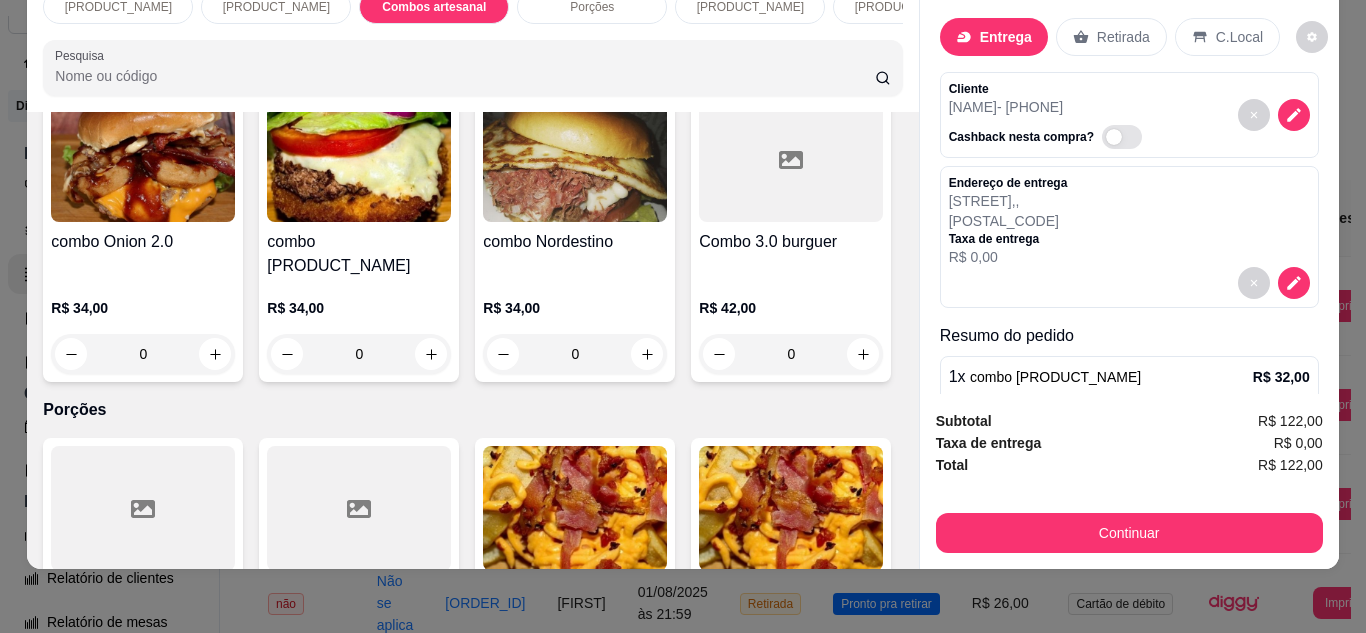click on "R$ 0,00" at bounding box center [1008, 257] 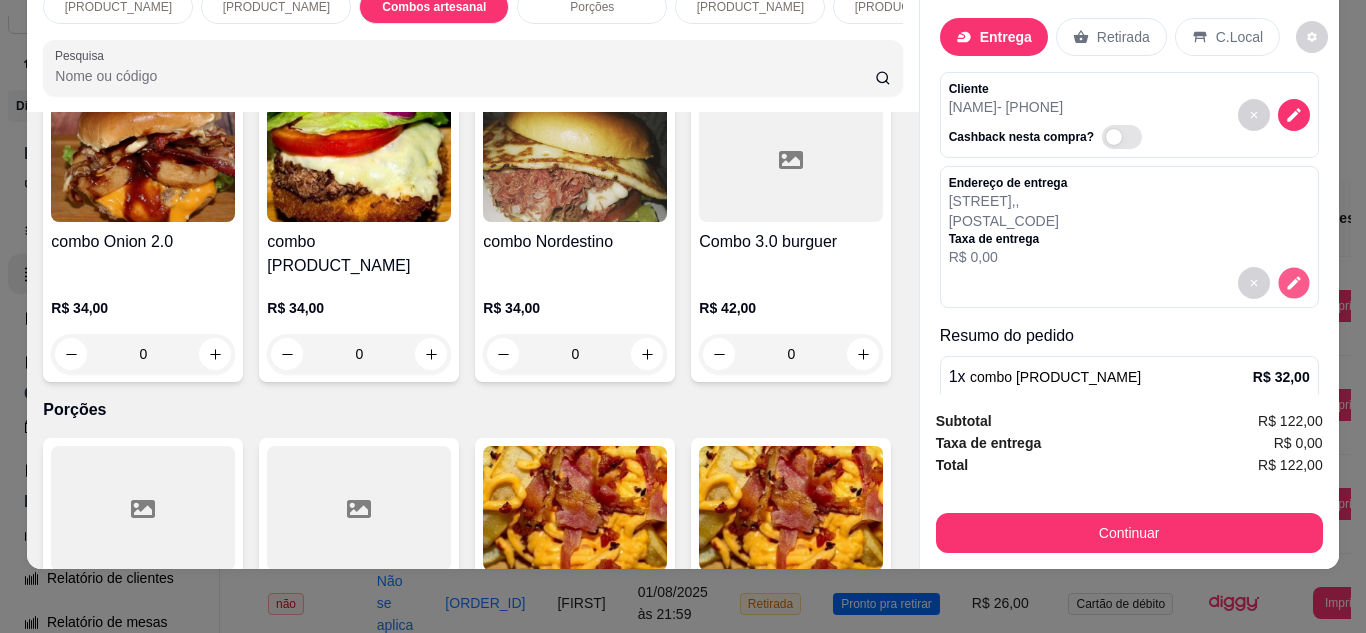 click at bounding box center [1293, 282] 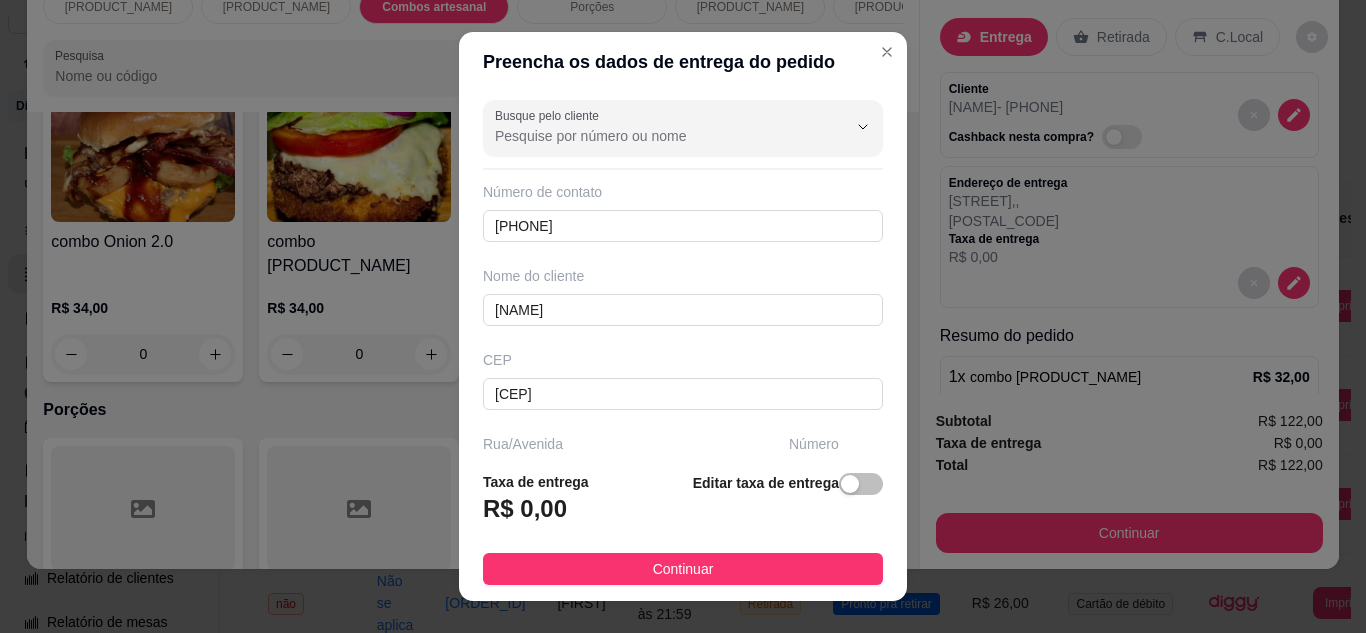 click on "R$ 0,00" at bounding box center [525, 509] 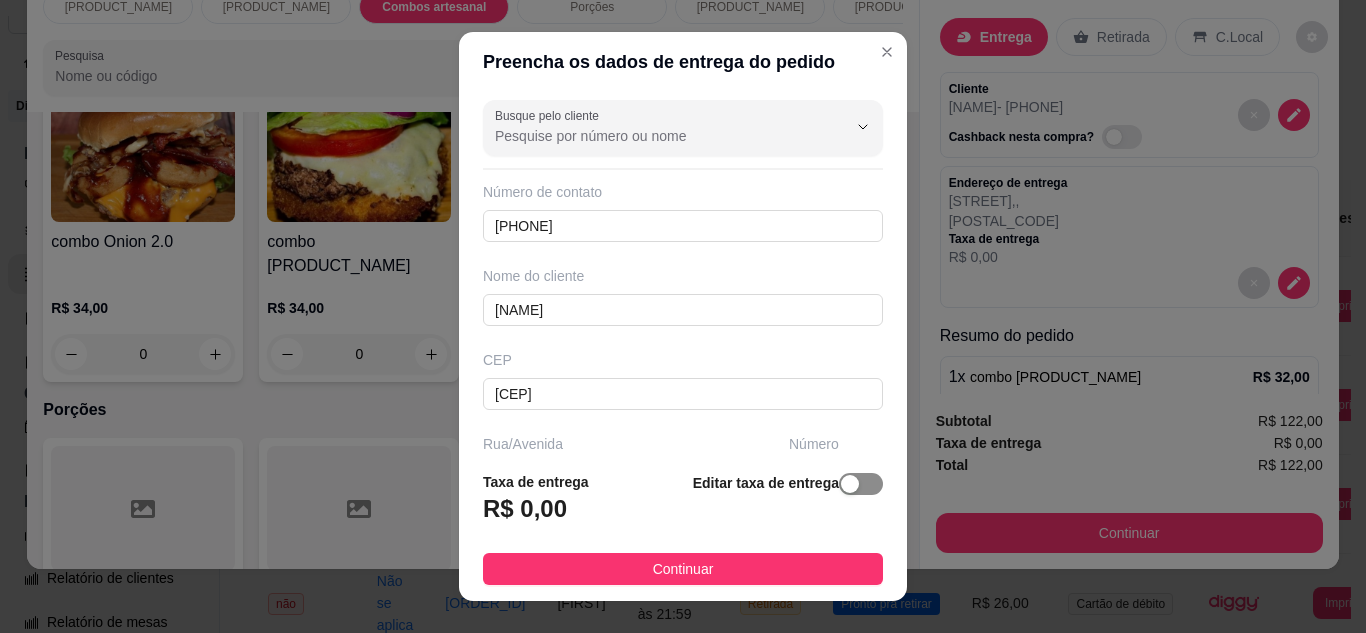 click at bounding box center [861, 484] 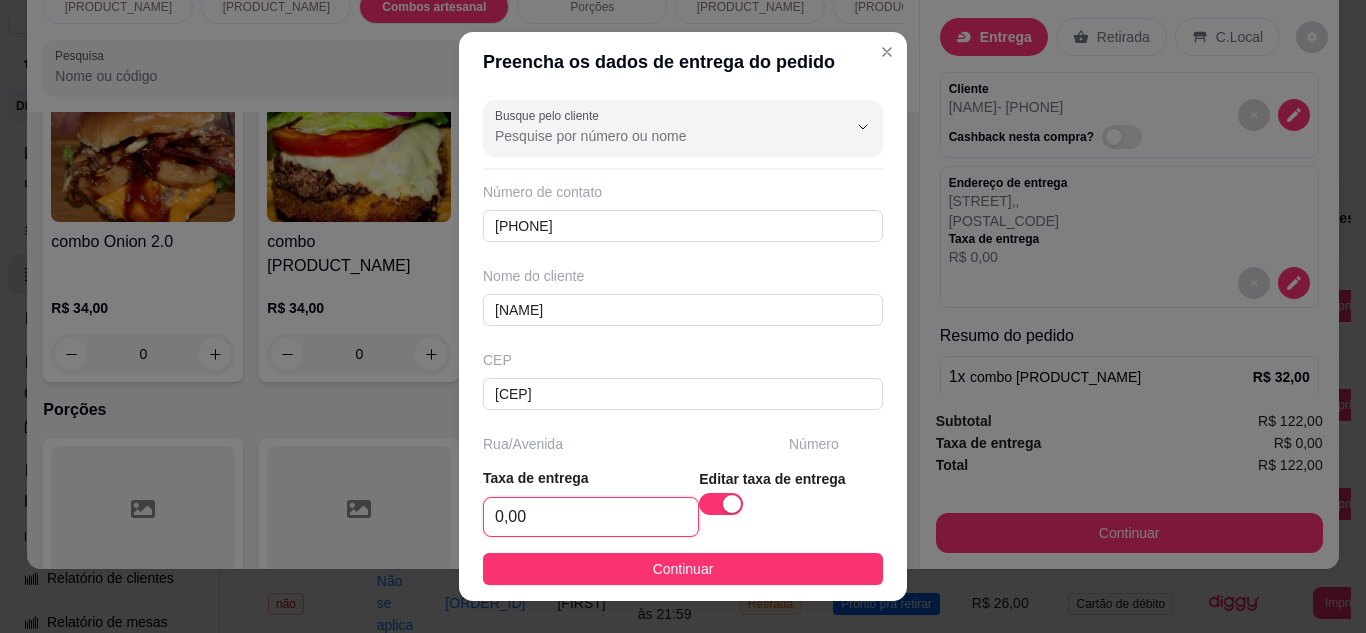 click on "0,00" at bounding box center (591, 517) 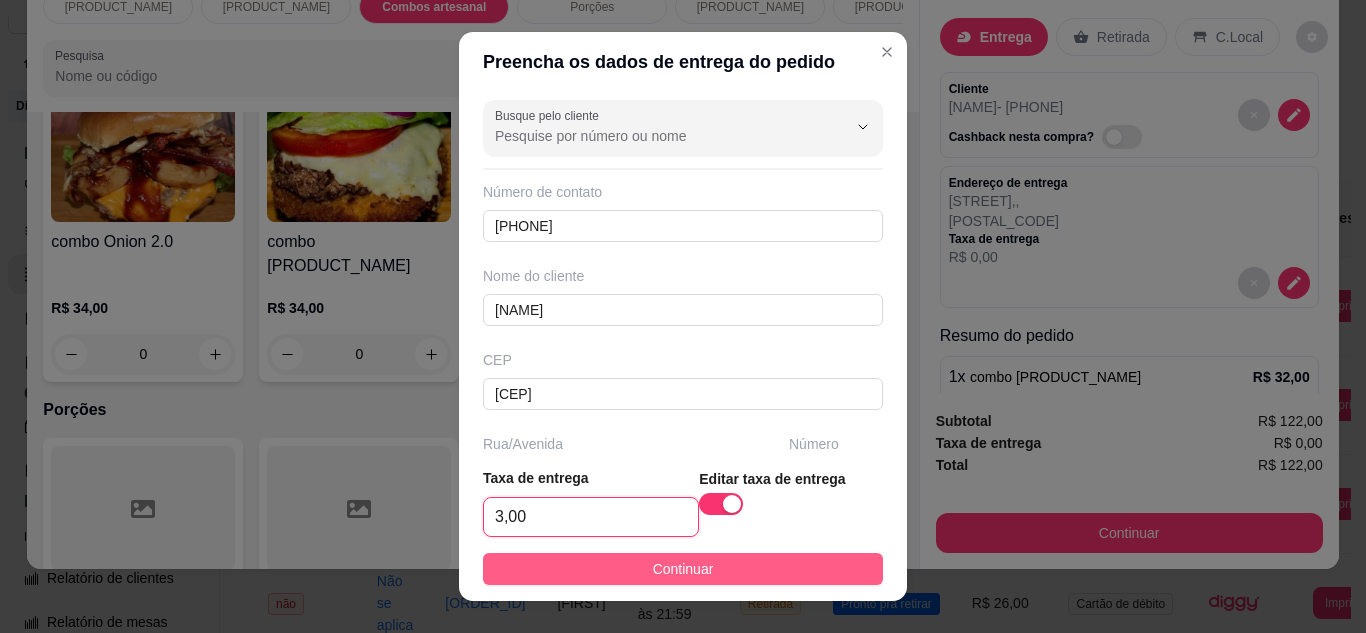 type on "3,00" 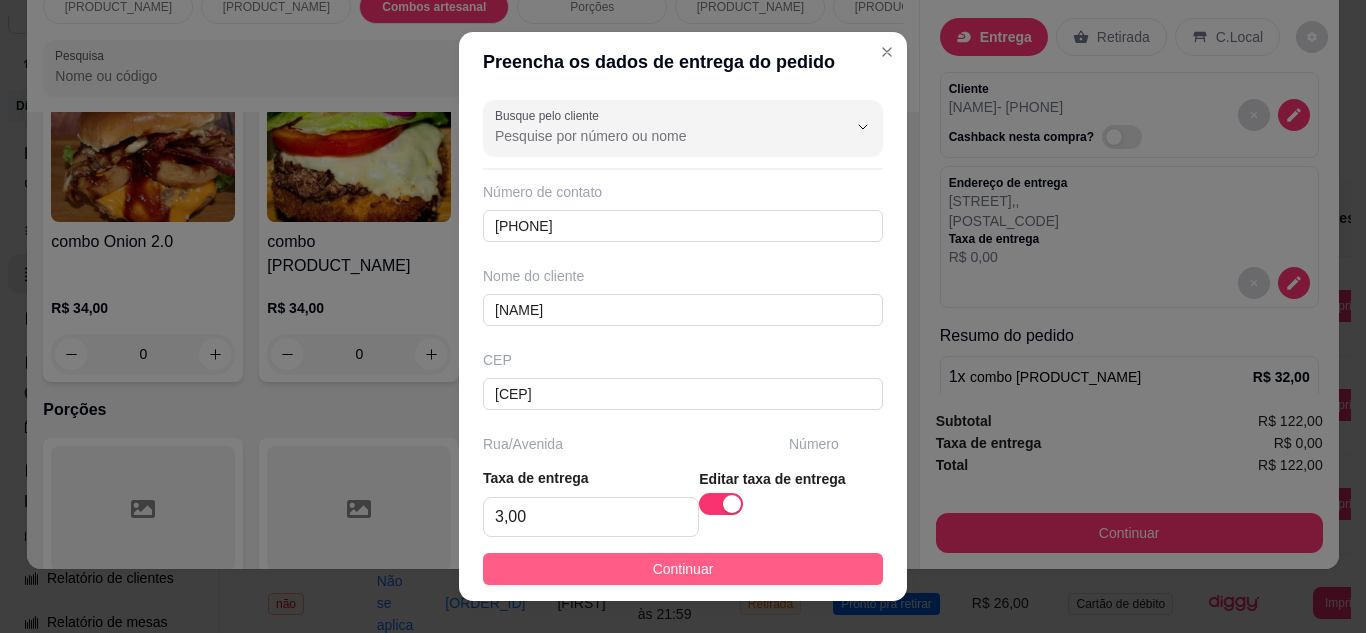 click on "Continuar" at bounding box center [683, 569] 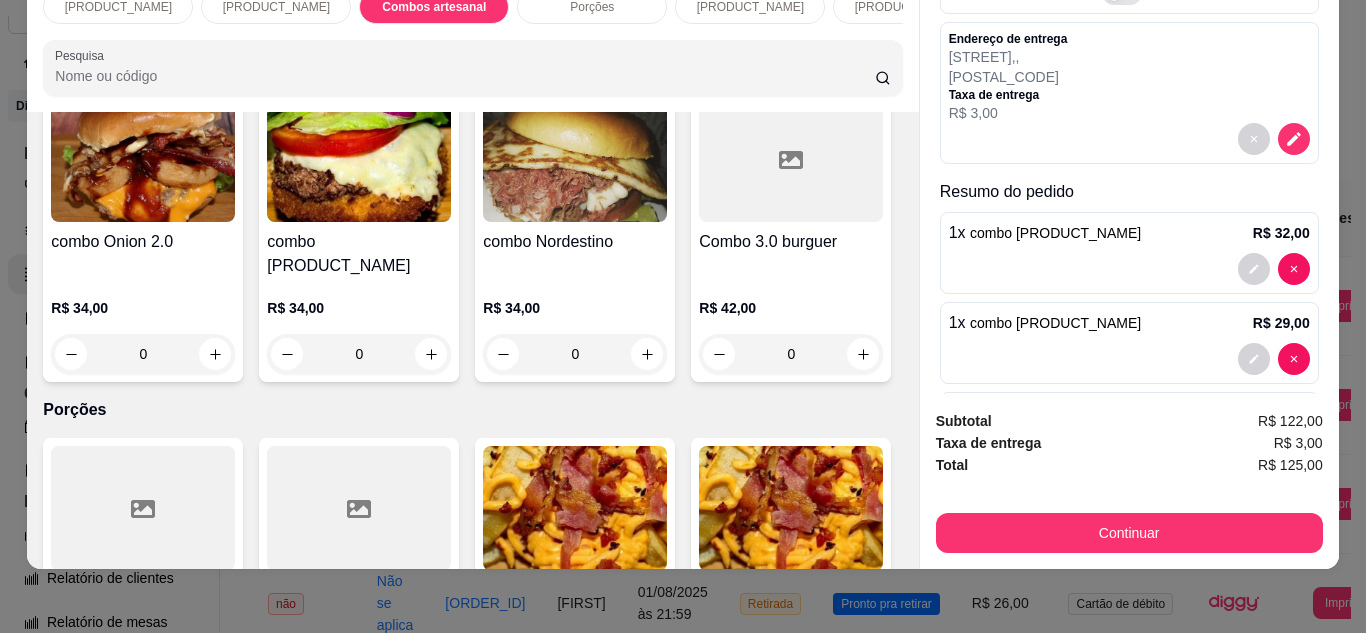 scroll, scrollTop: 200, scrollLeft: 0, axis: vertical 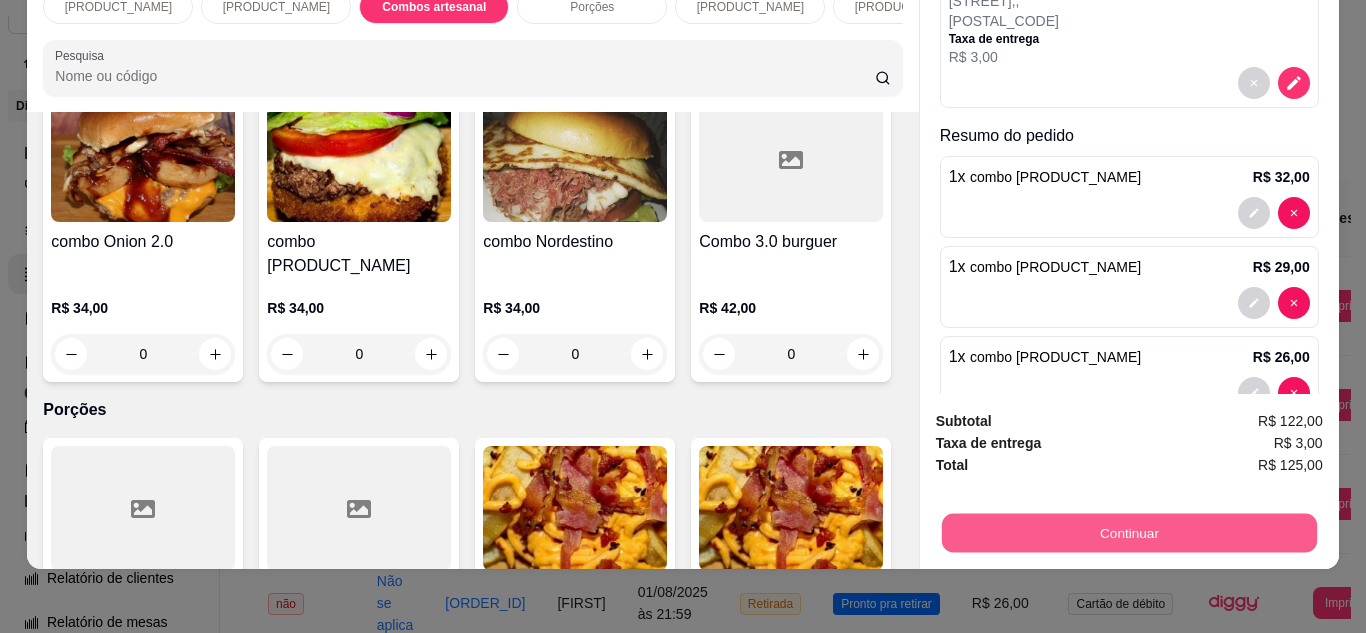 click on "Continuar" at bounding box center (1128, 533) 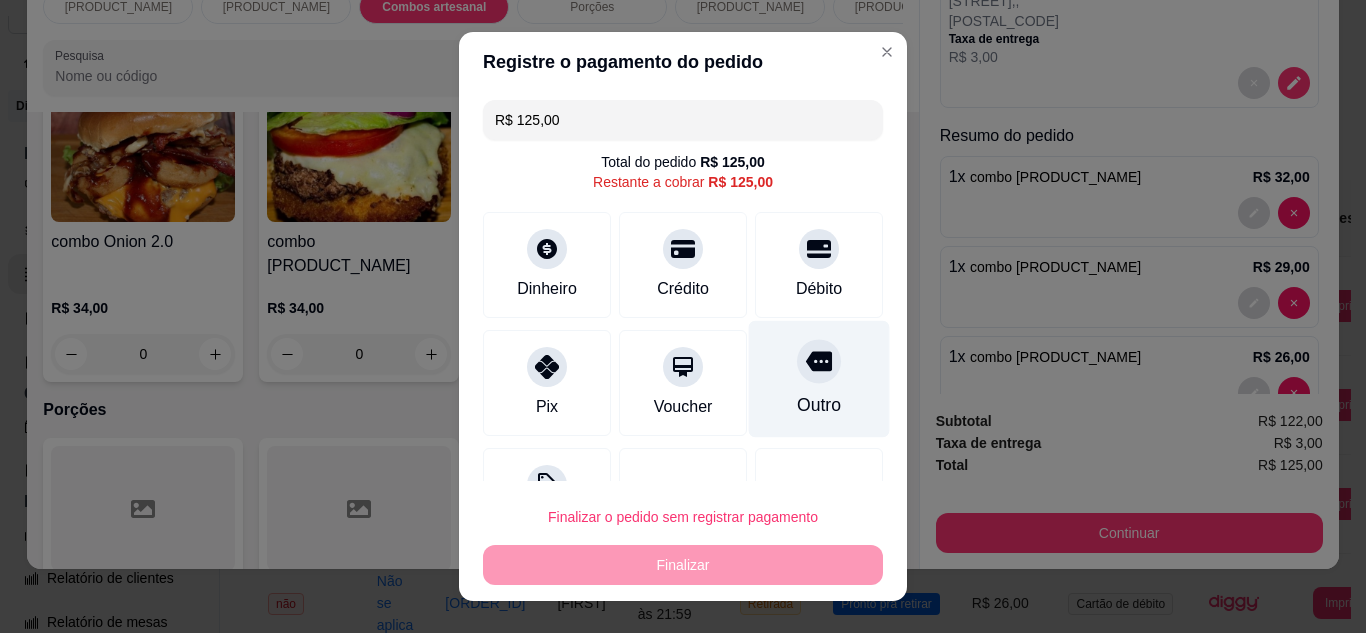 click on "Outro" at bounding box center (819, 378) 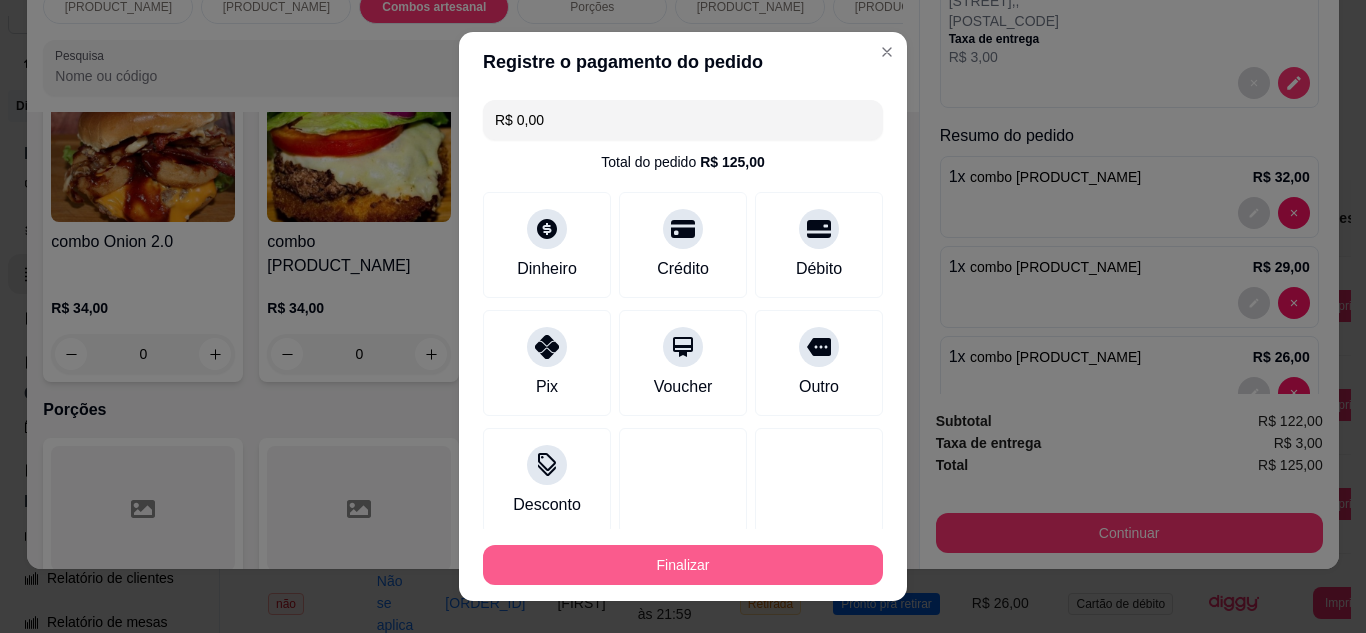 click on "Finalizar" at bounding box center [683, 565] 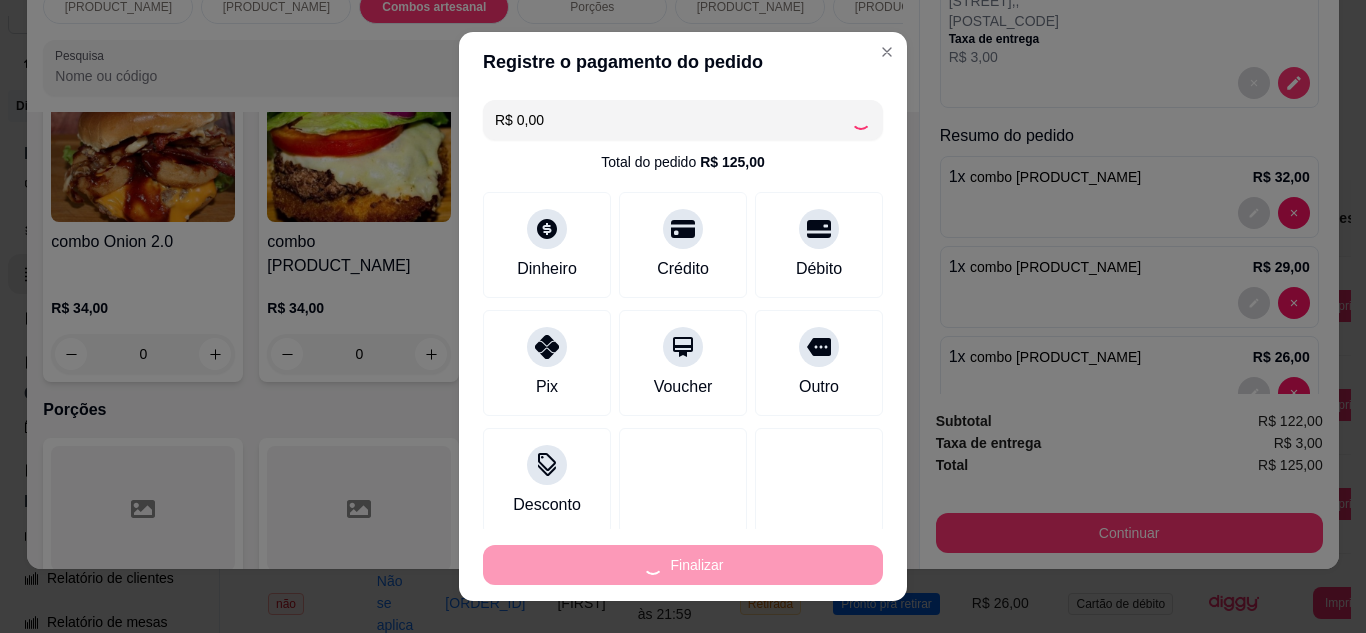 type on "0" 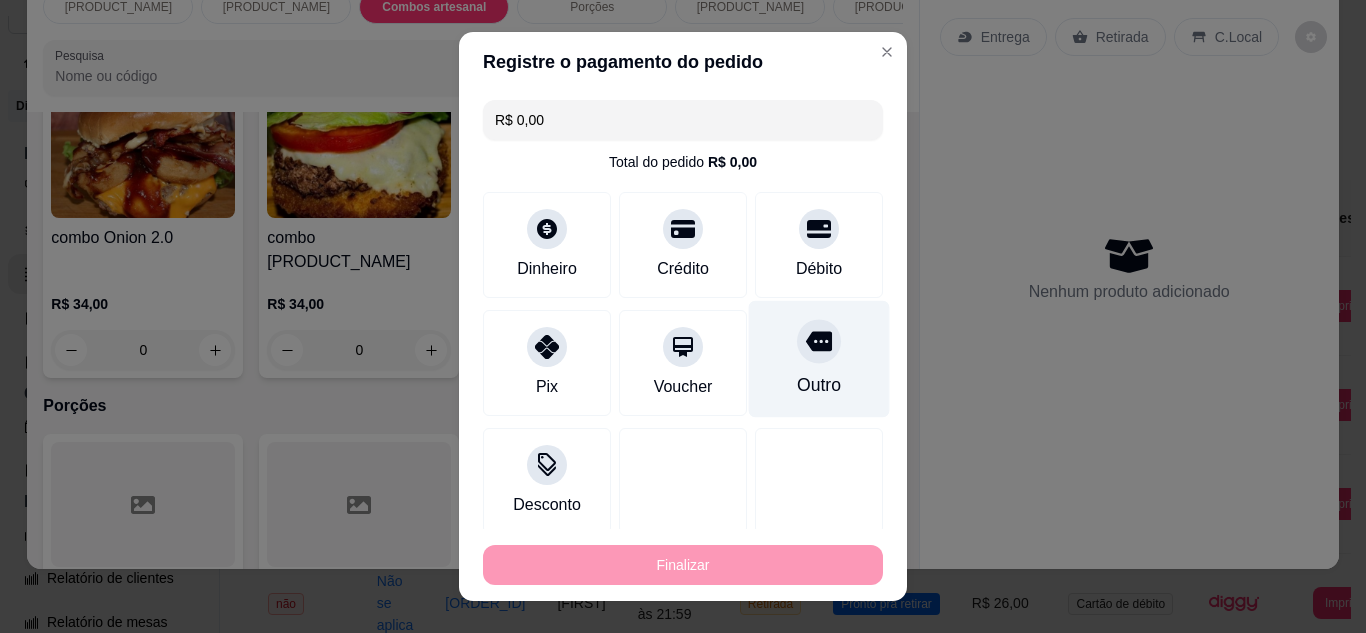 type on "-R$ 125,00" 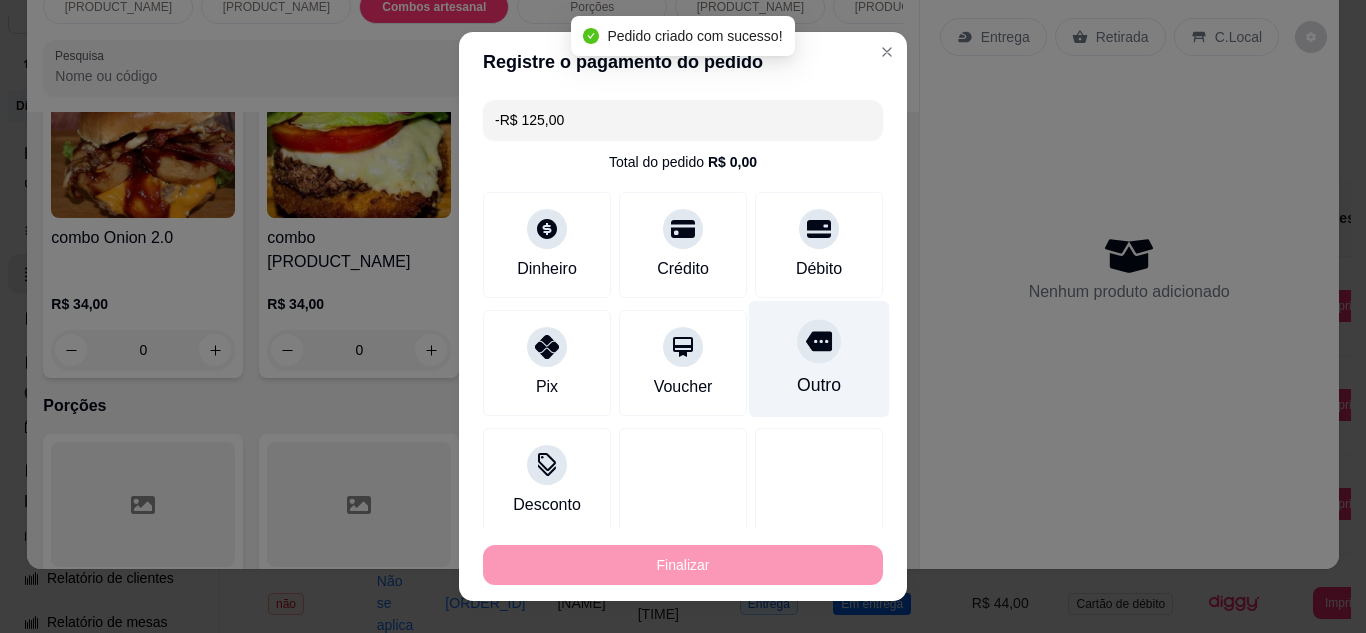 scroll, scrollTop: 0, scrollLeft: 0, axis: both 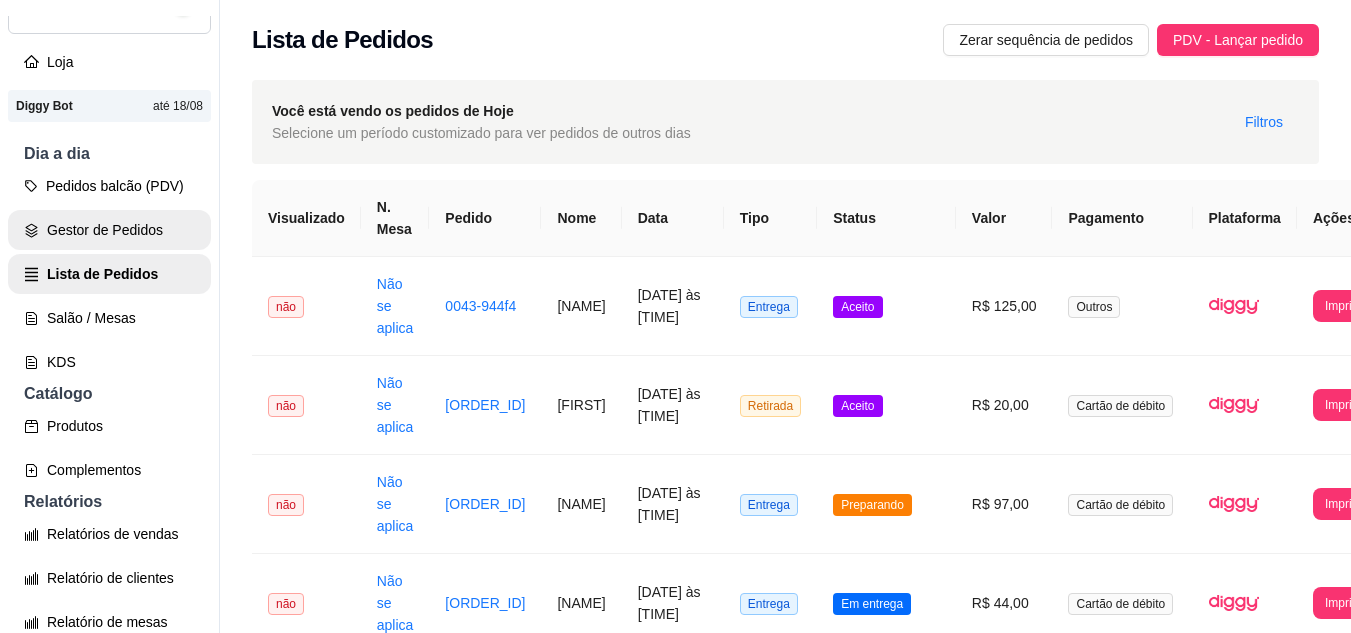 click on "Gestor de Pedidos" at bounding box center [109, 230] 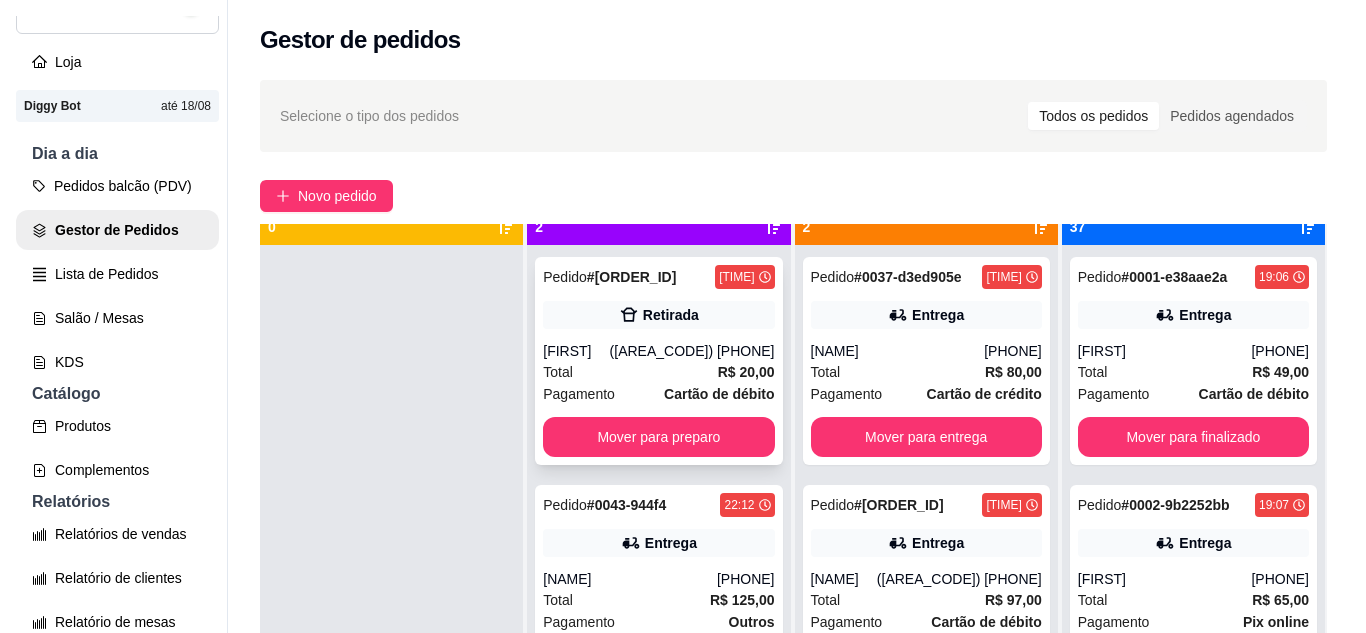scroll, scrollTop: 56, scrollLeft: 0, axis: vertical 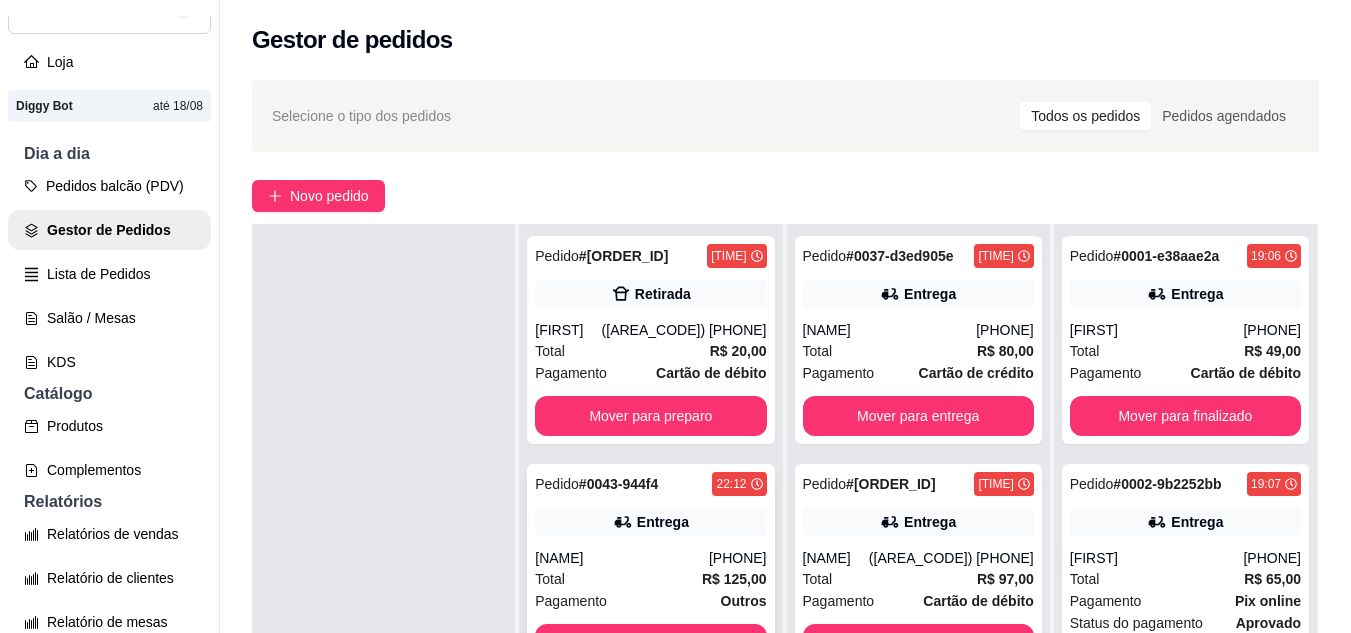 click on "Pedido # [ORDER_ID] [TIME] Entrega [FIRST] ([PHONE]) Total R$ 125,00 Pagamento Outros Mover para preparo" at bounding box center (650, 568) 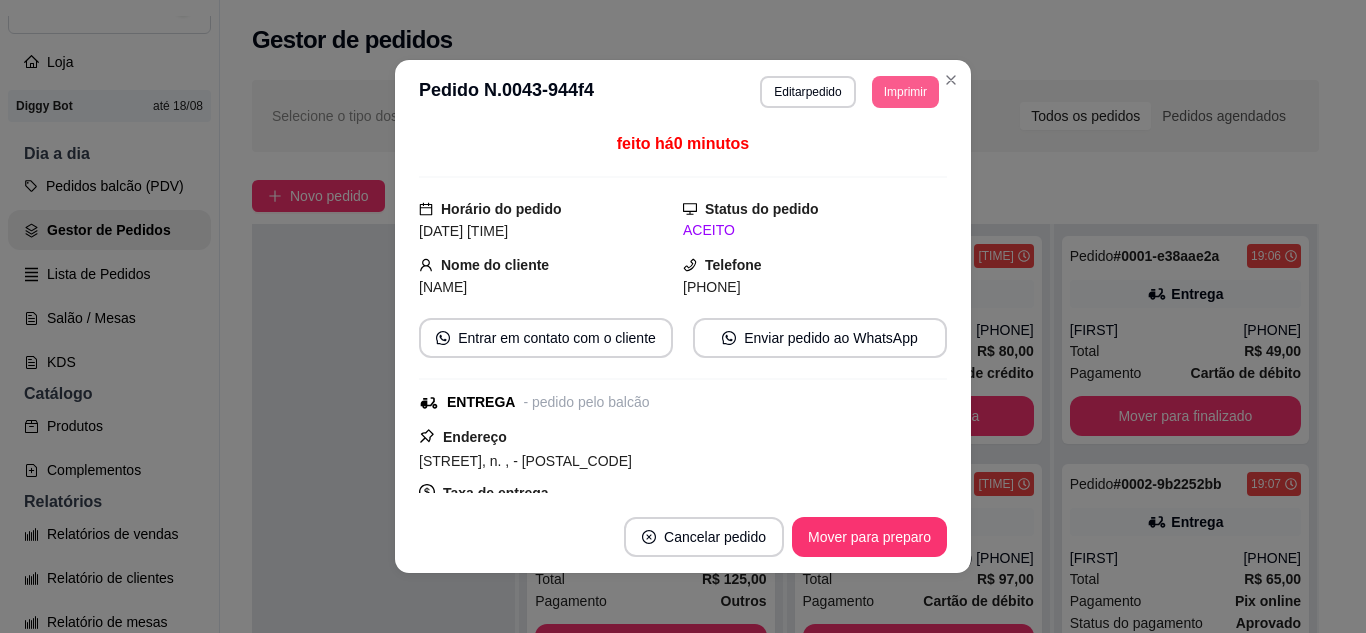 click on "Imprimir" at bounding box center (905, 92) 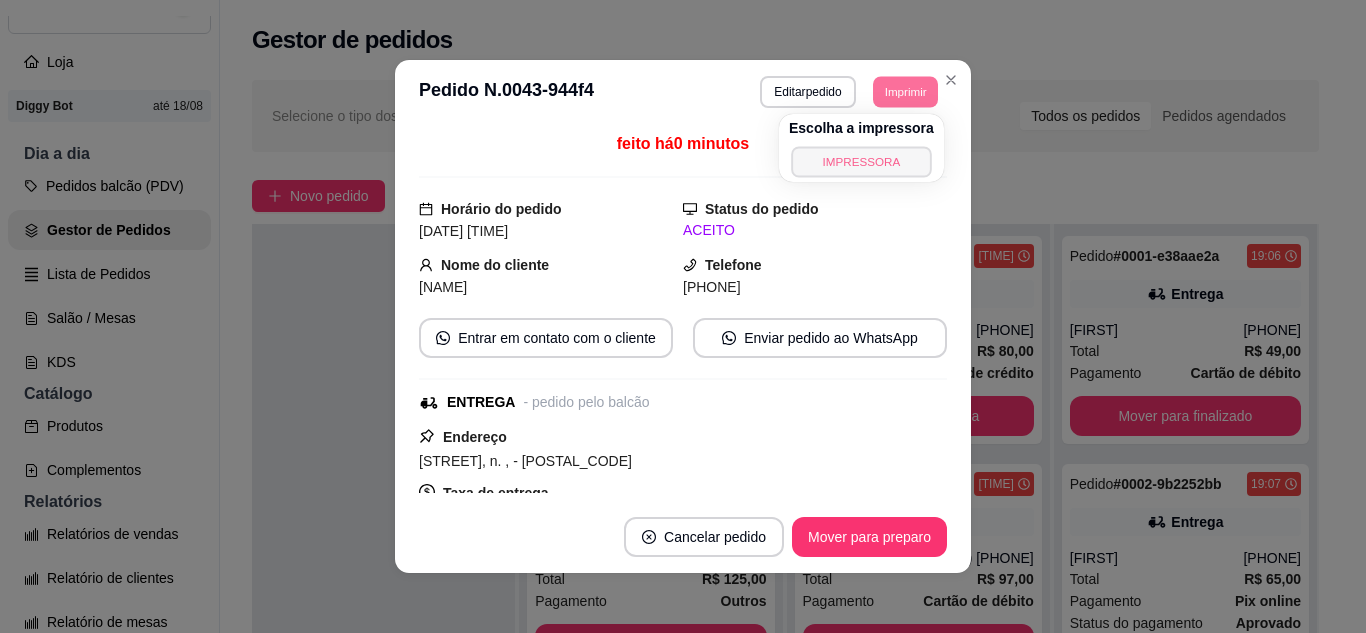 click on "IMPRESSORA" at bounding box center (861, 161) 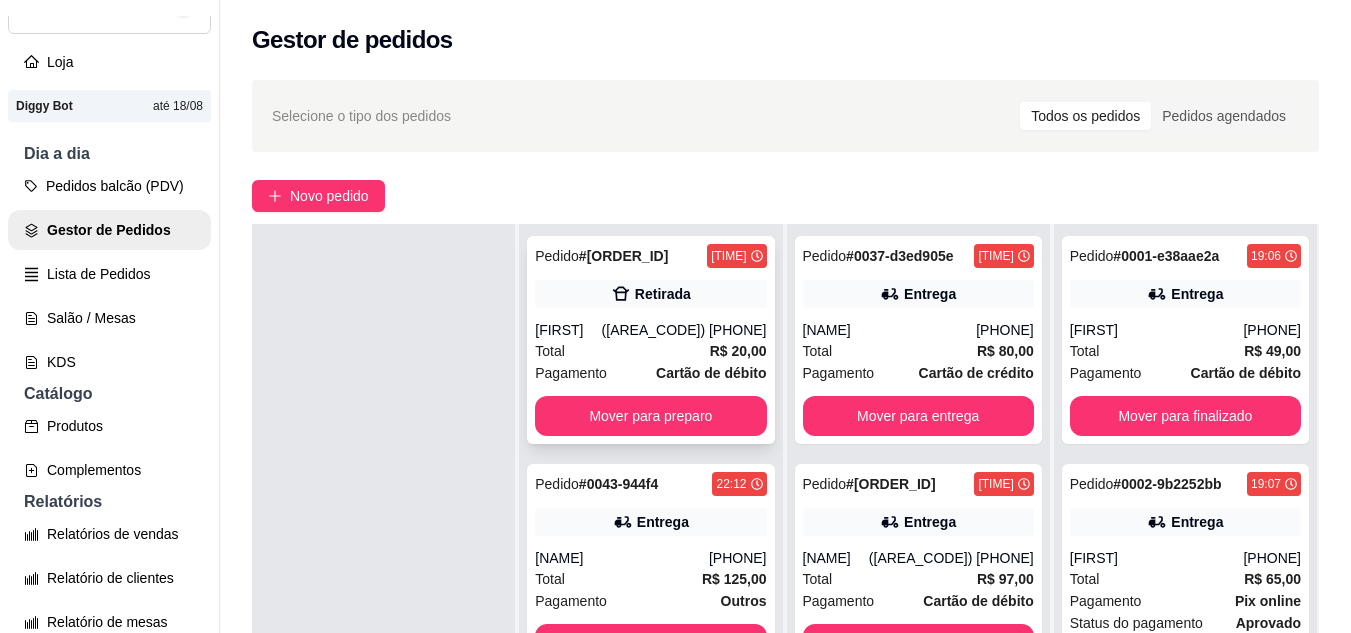 click on "Pedido  # [ORDER_ID] [TIME] Retirada [NAME] ([AREA_CODE]) [PHONE] Total R$ 20,00 Pagamento Cartão de débito Mover para preparo" at bounding box center (650, 340) 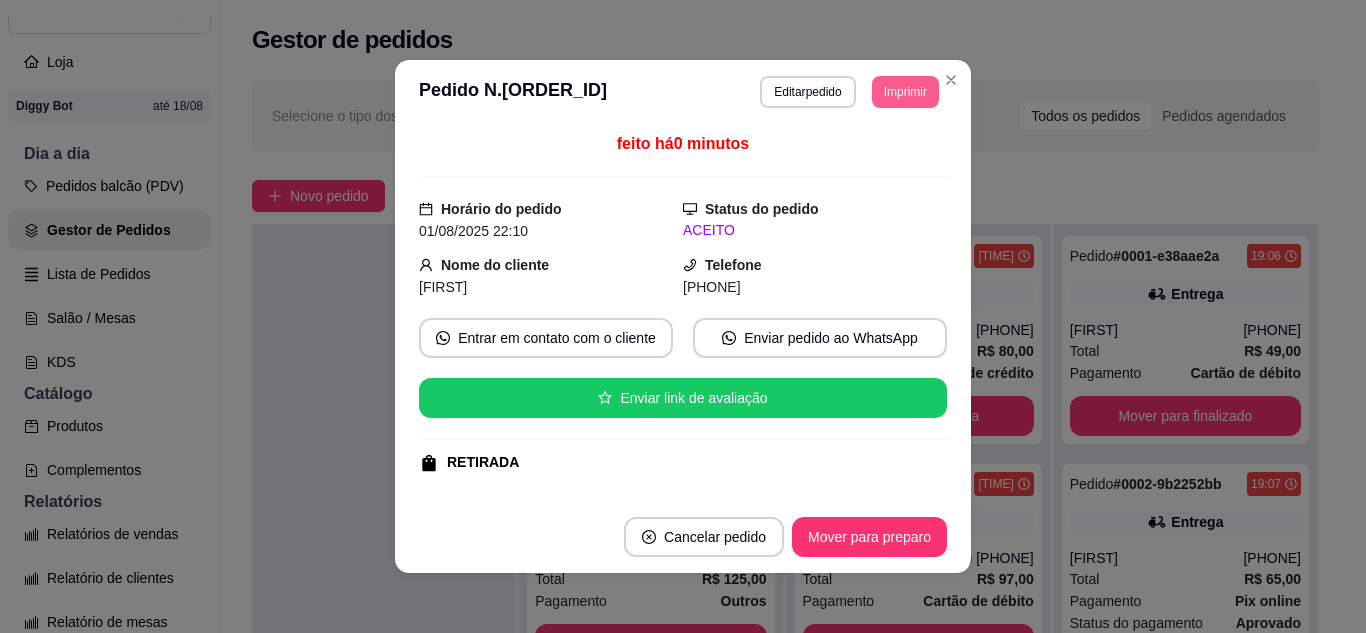 click on "Imprimir" at bounding box center (905, 92) 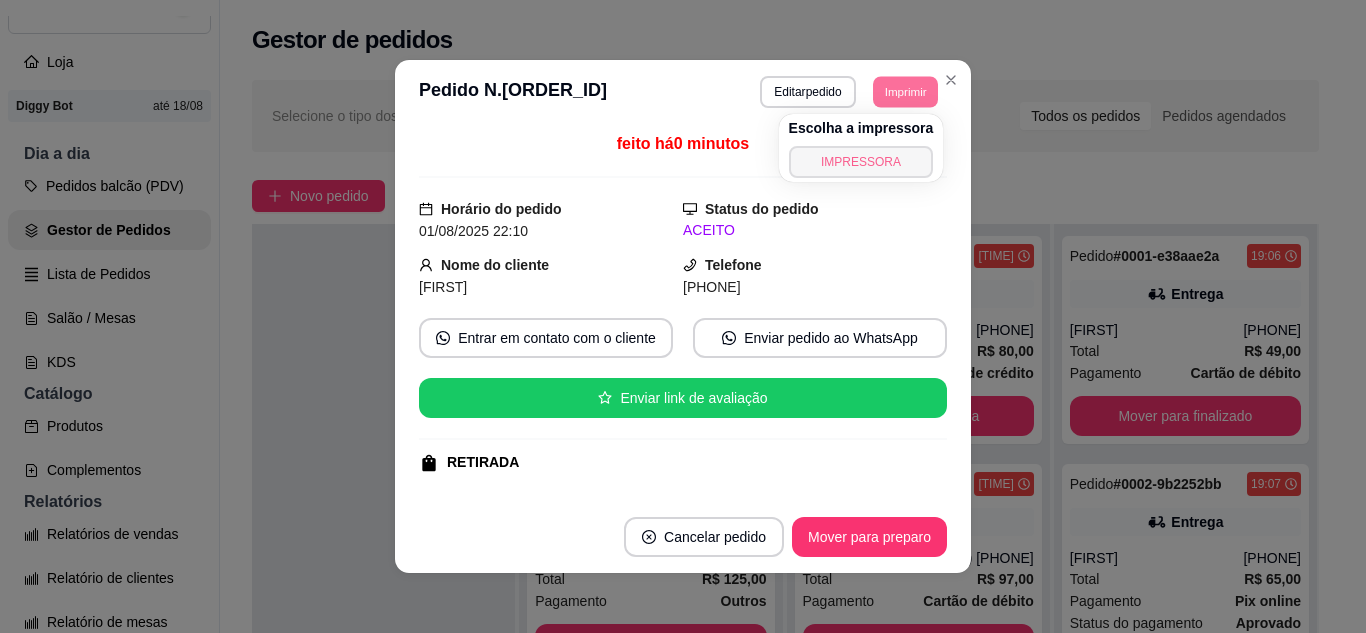 click on "IMPRESSORA" at bounding box center [861, 162] 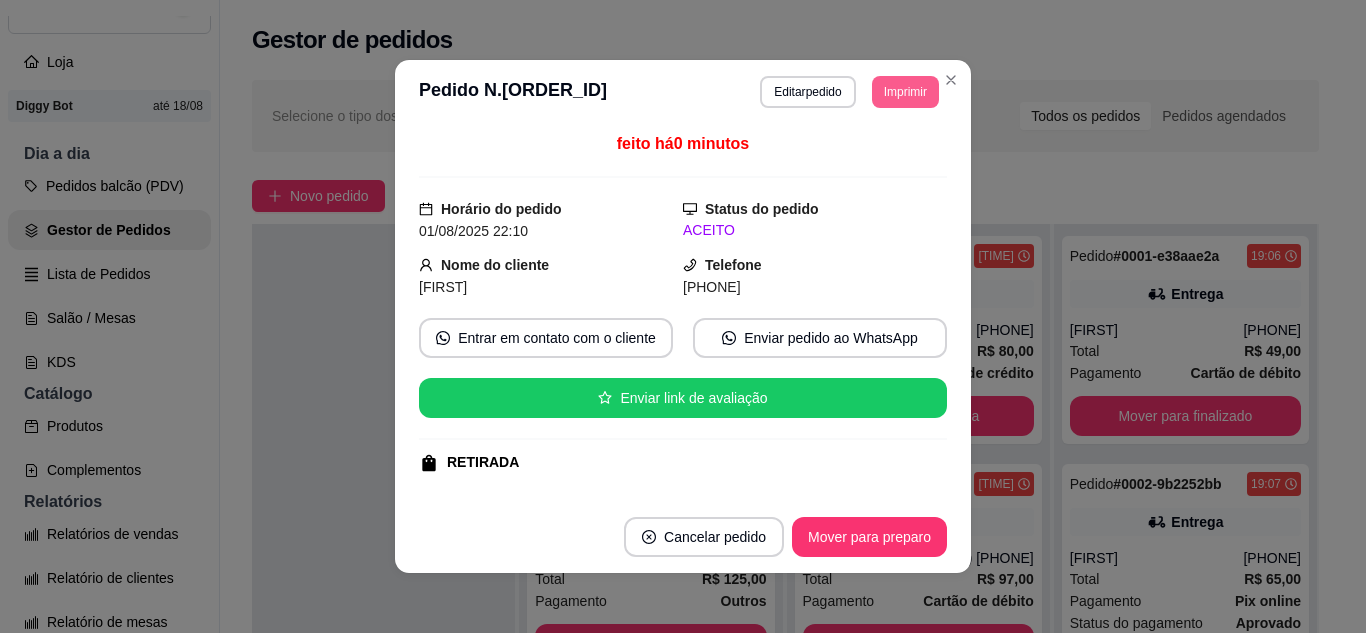 click on "Imprimir" at bounding box center (905, 92) 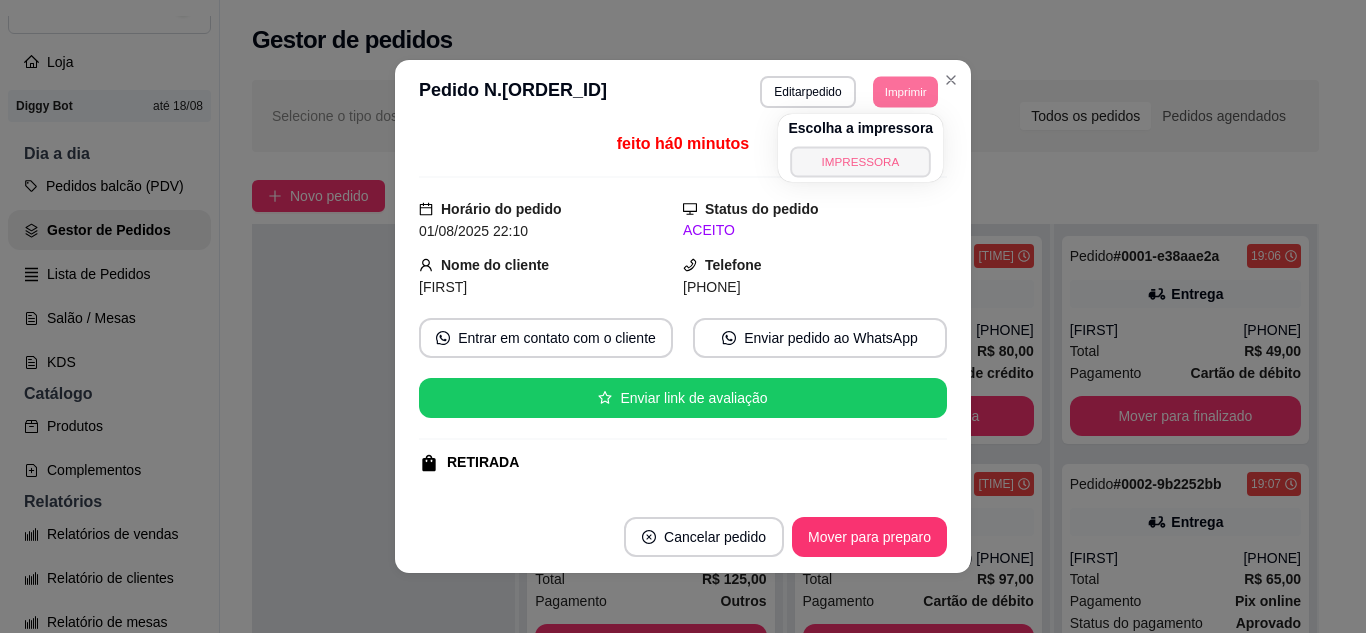 click on "IMPRESSORA" at bounding box center [861, 161] 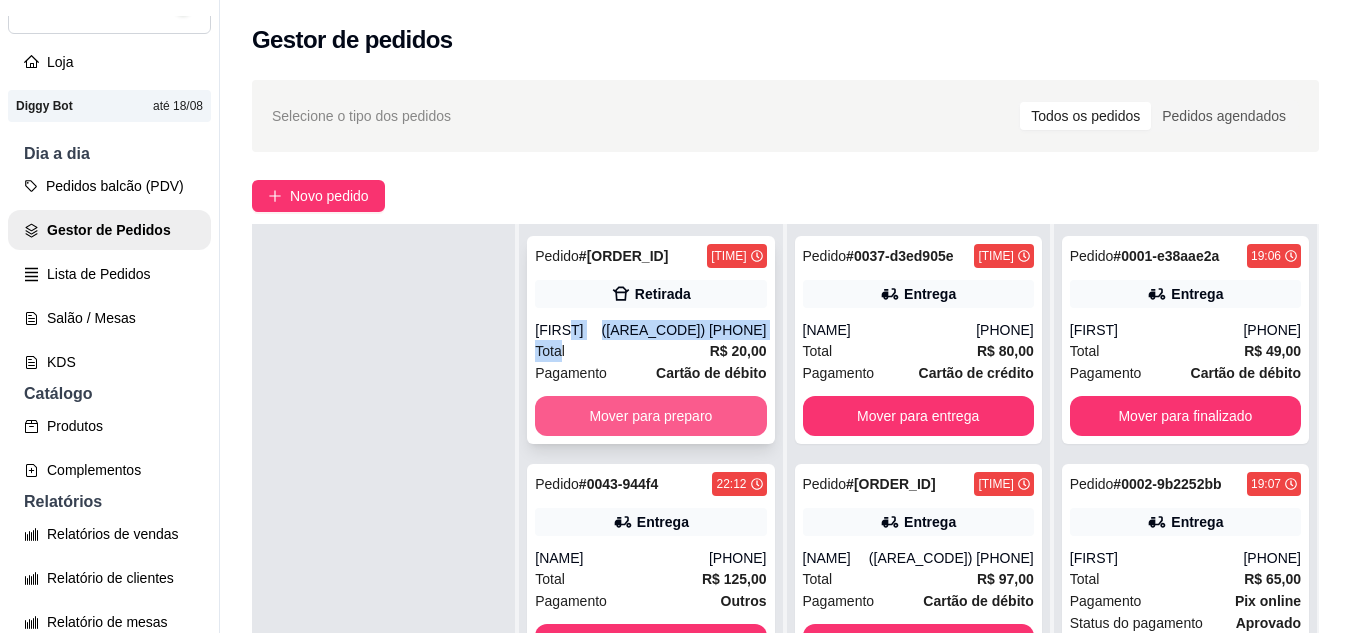 click on "Mover para preparo" at bounding box center [650, 416] 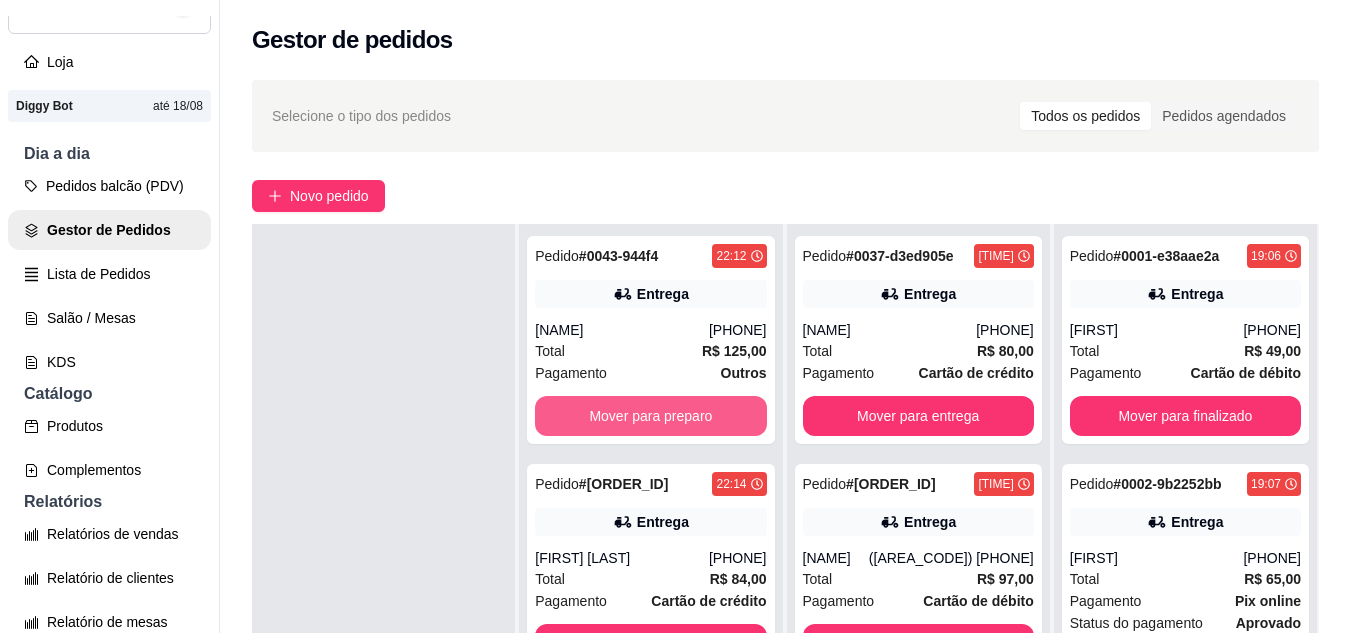 click on "Mover para preparo" at bounding box center [650, 416] 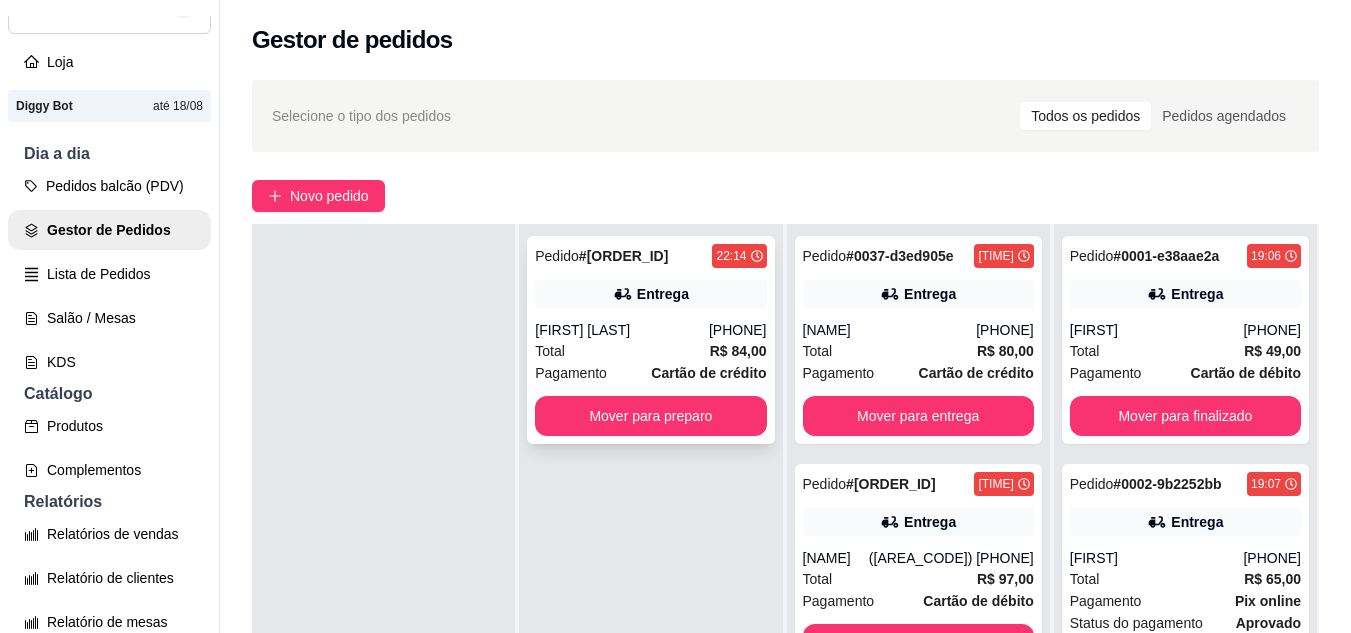 click on "[FIRST] [LAST]" at bounding box center [622, 330] 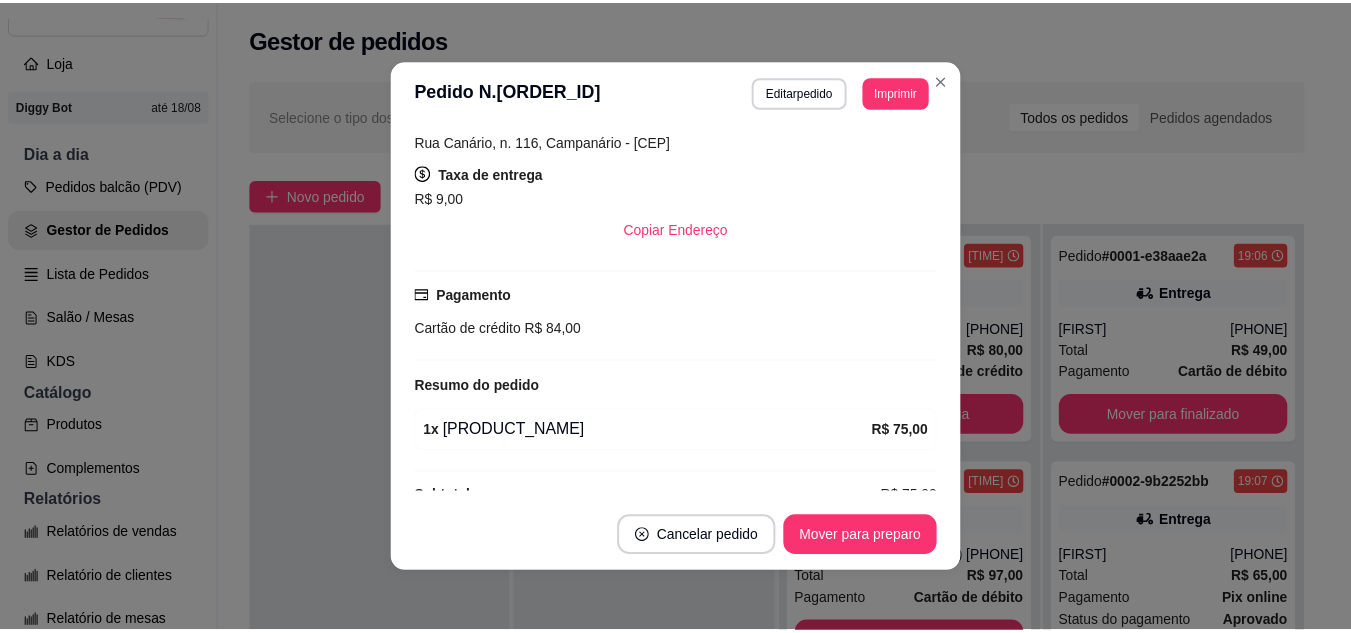 scroll, scrollTop: 300, scrollLeft: 0, axis: vertical 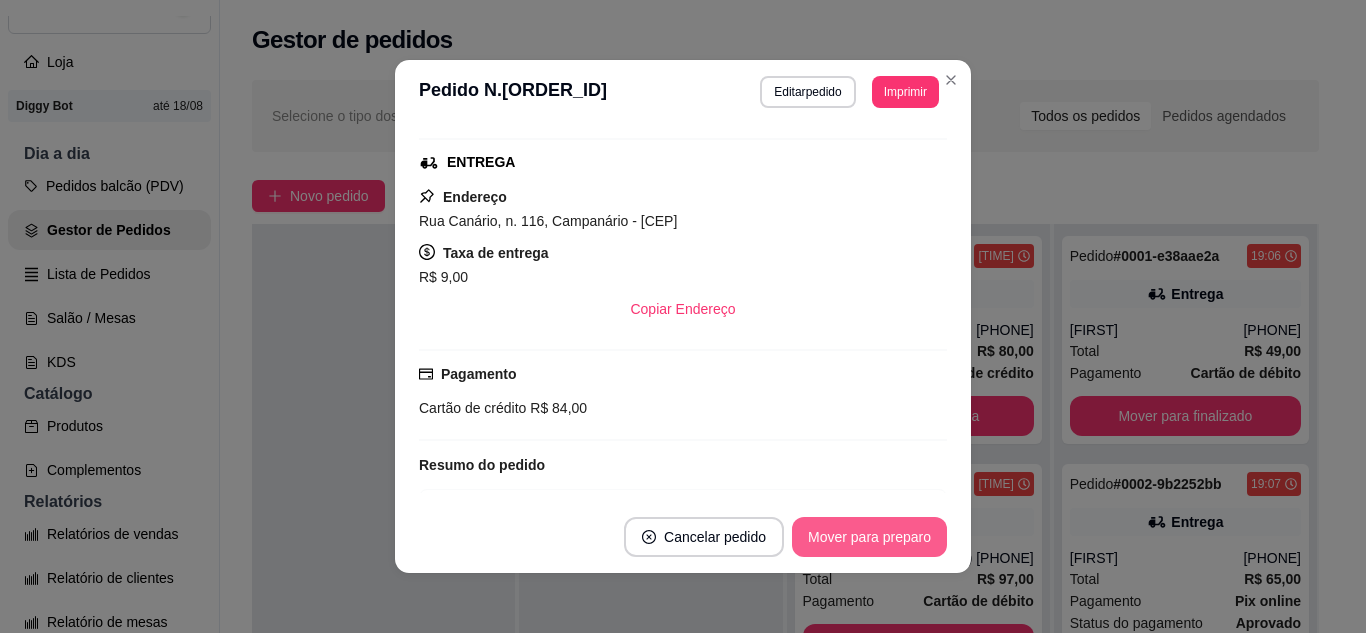click on "Mover para preparo" at bounding box center (869, 537) 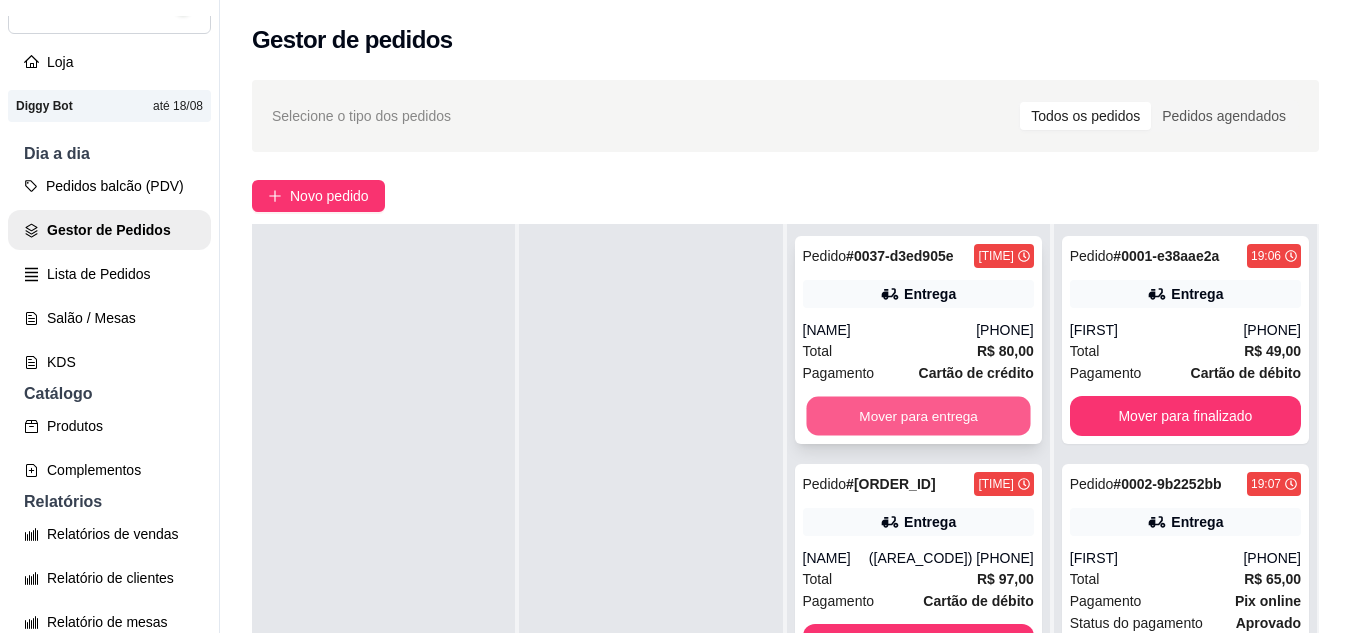 click on "Mover para entrega" at bounding box center [918, 416] 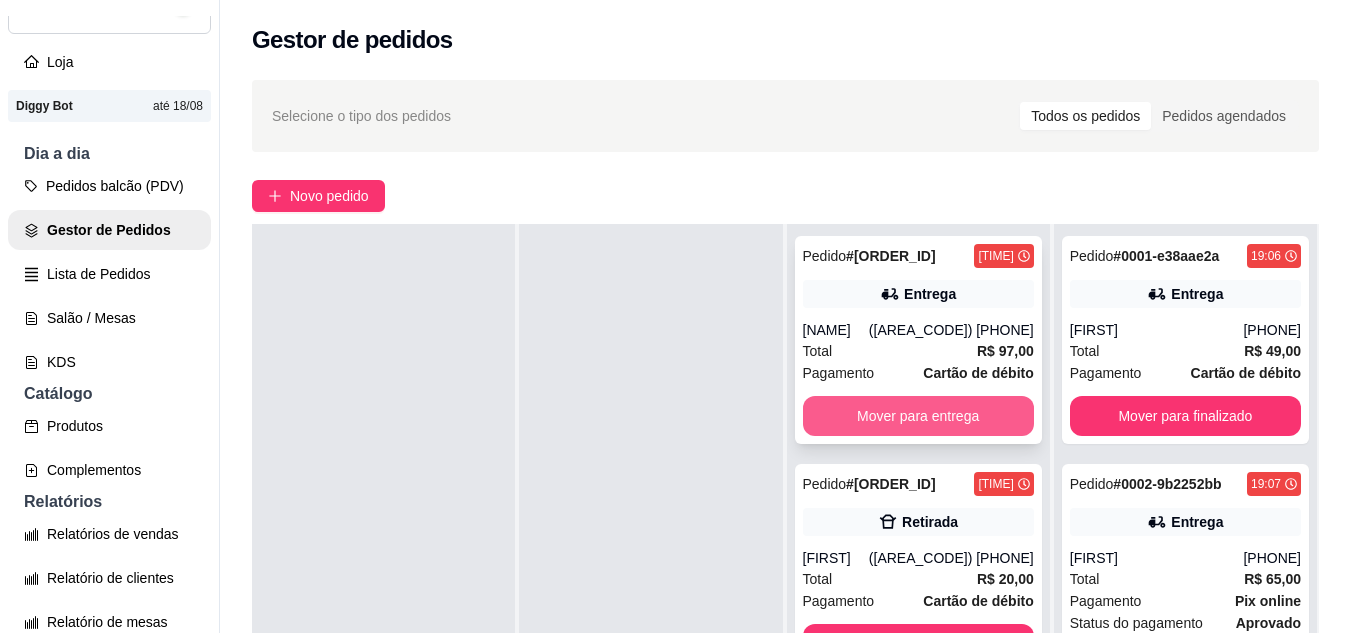 click on "Mover para entrega" at bounding box center [918, 416] 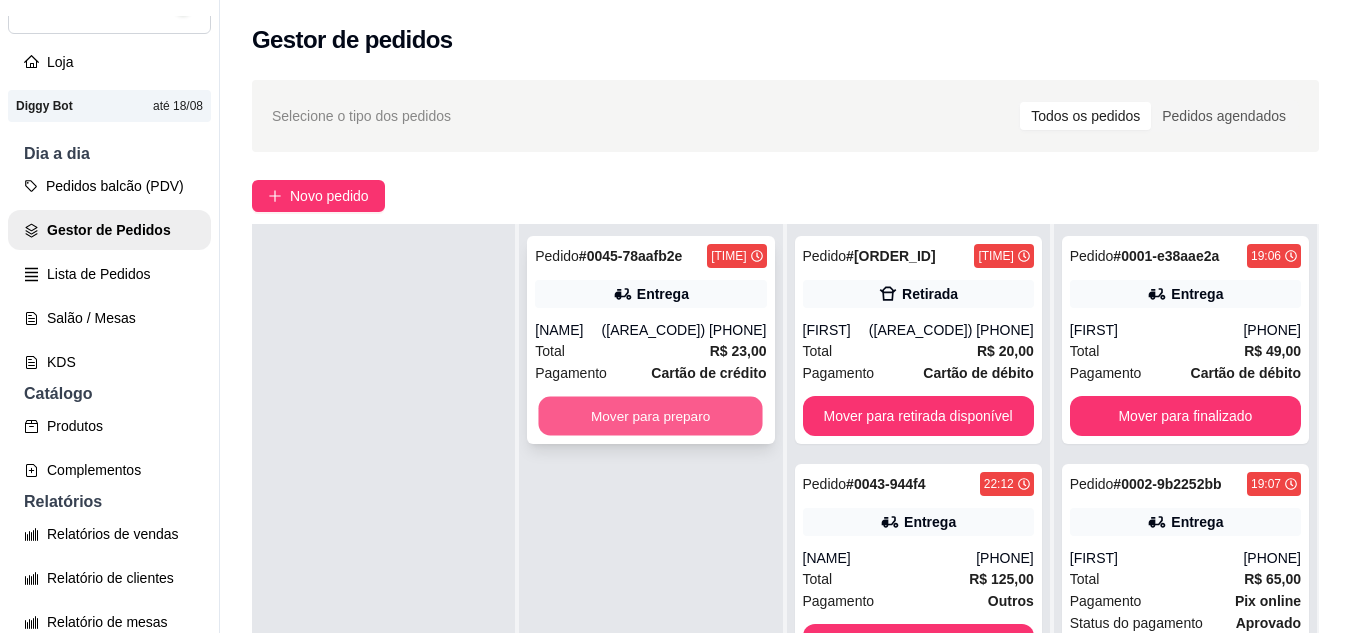click on "Mover para preparo" at bounding box center [651, 416] 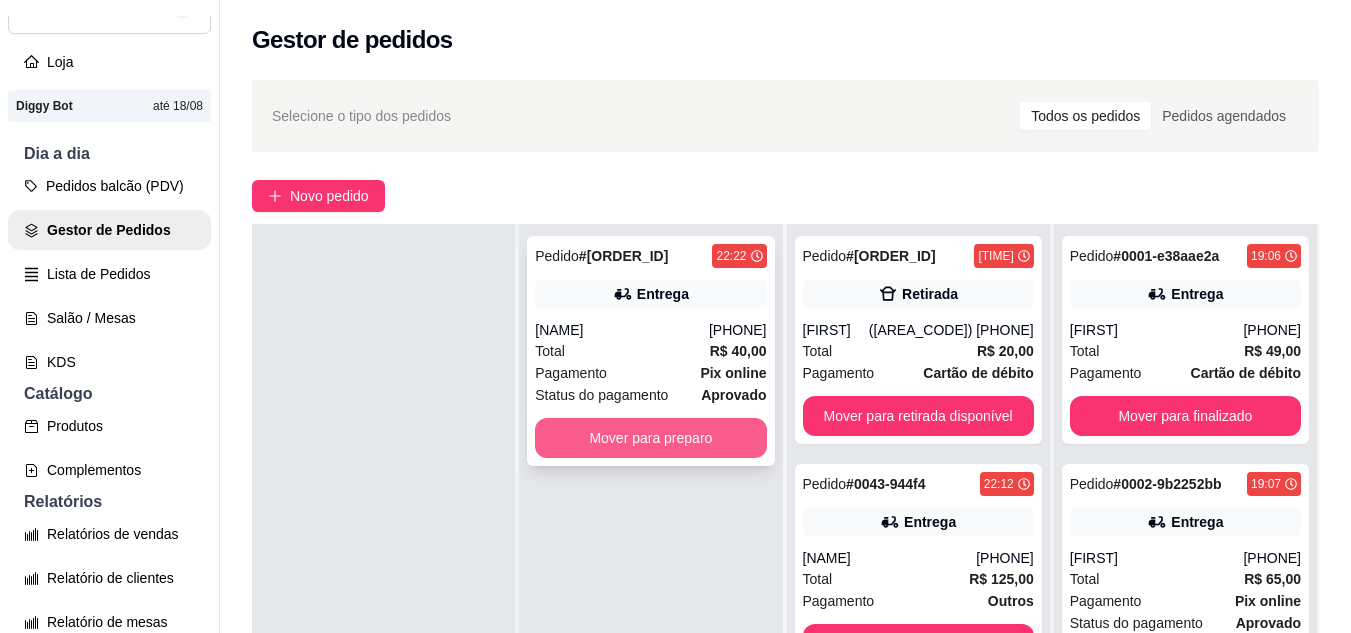 click on "Mover para preparo" at bounding box center (650, 438) 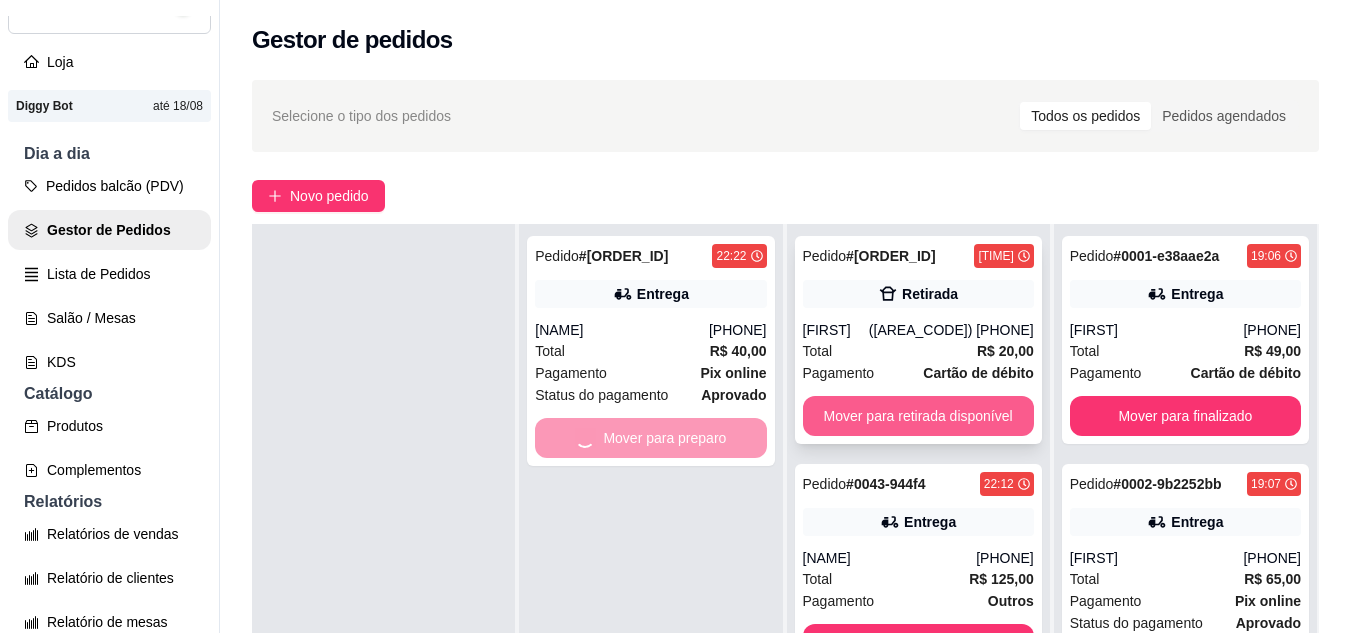 click on "Mover para retirada disponível" at bounding box center [918, 416] 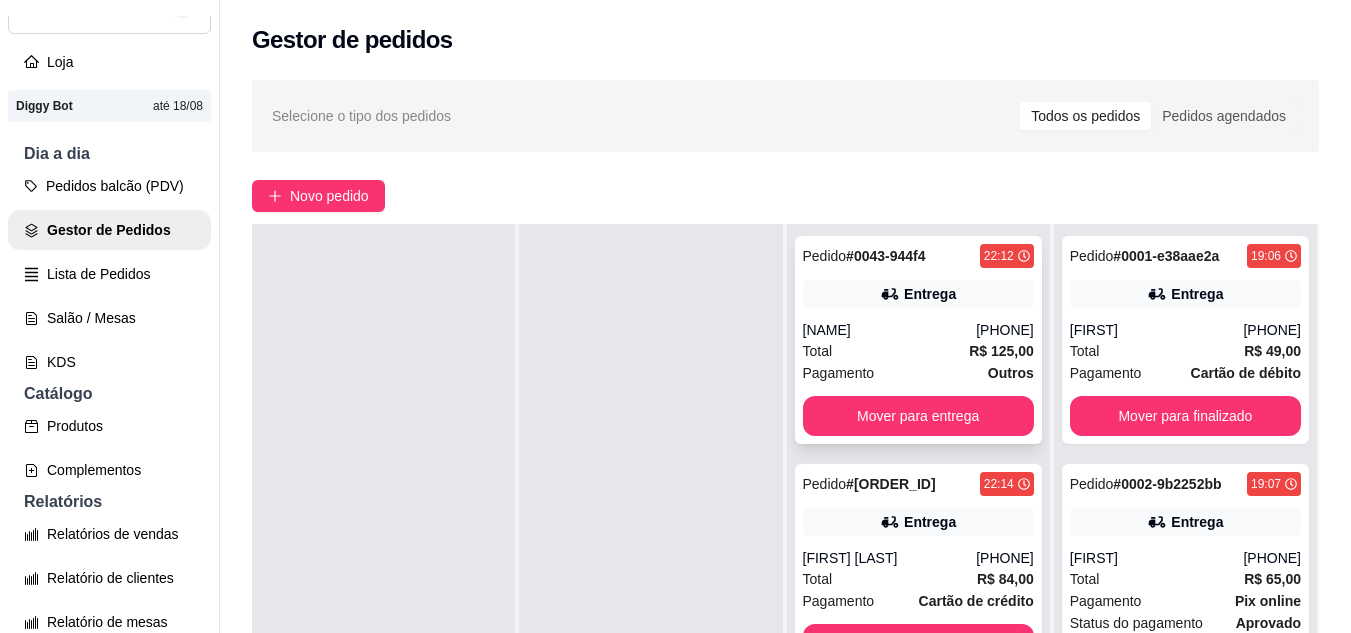click on "Total R$ 125,00" at bounding box center (918, 351) 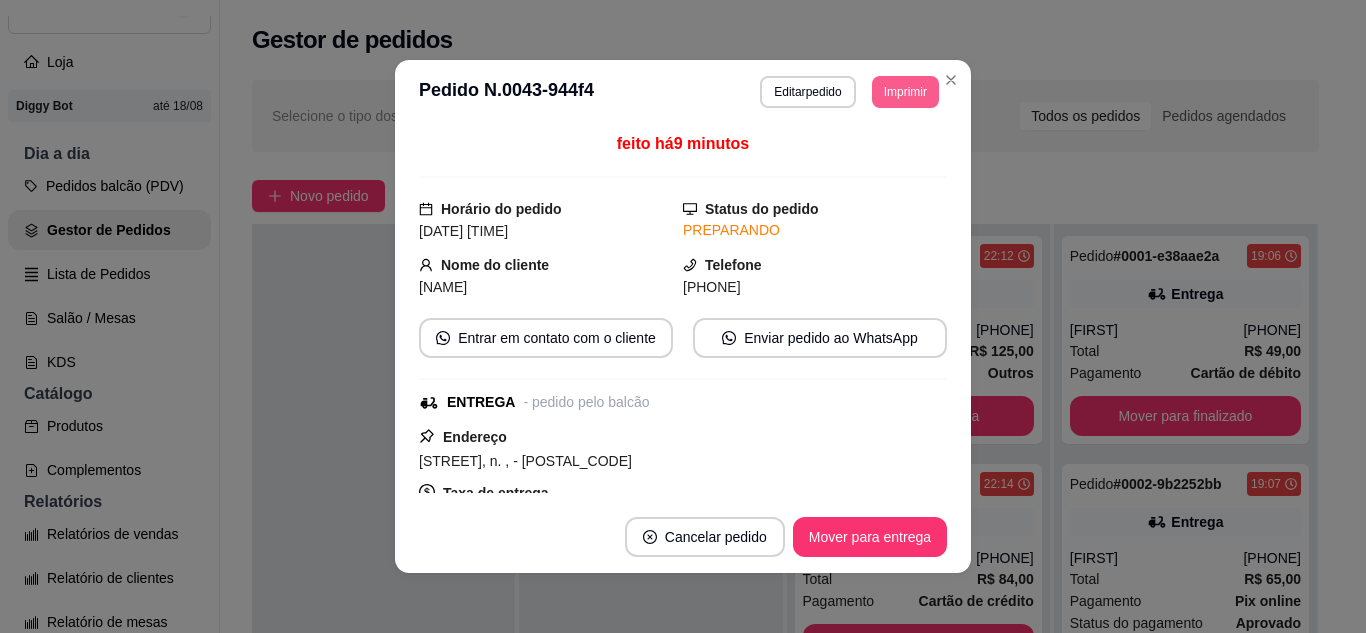 click on "Imprimir" at bounding box center [905, 92] 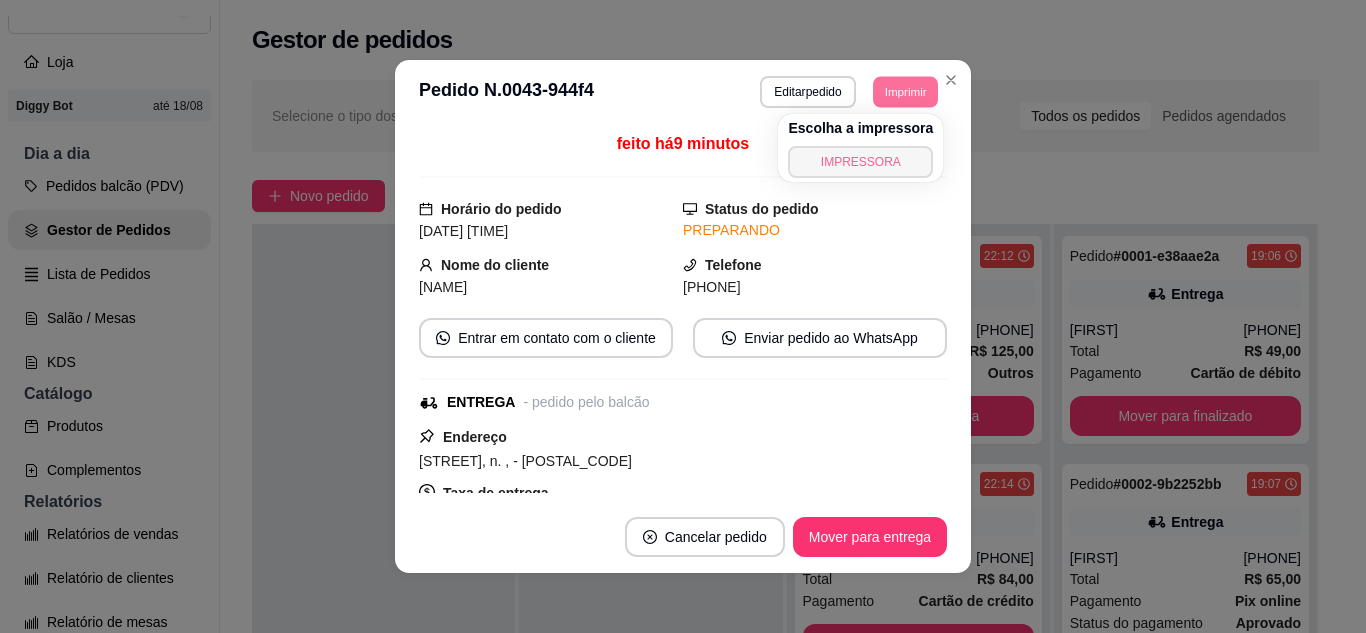 click on "IMPRESSORA" at bounding box center [860, 162] 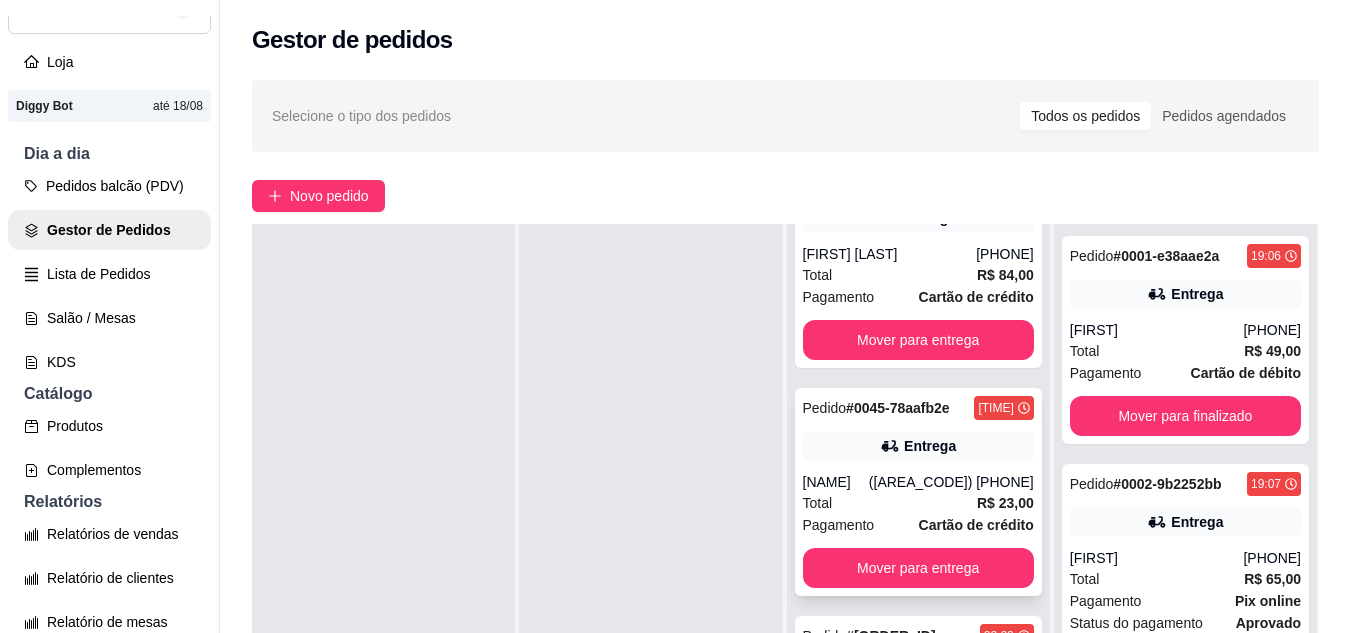 scroll, scrollTop: 321, scrollLeft: 0, axis: vertical 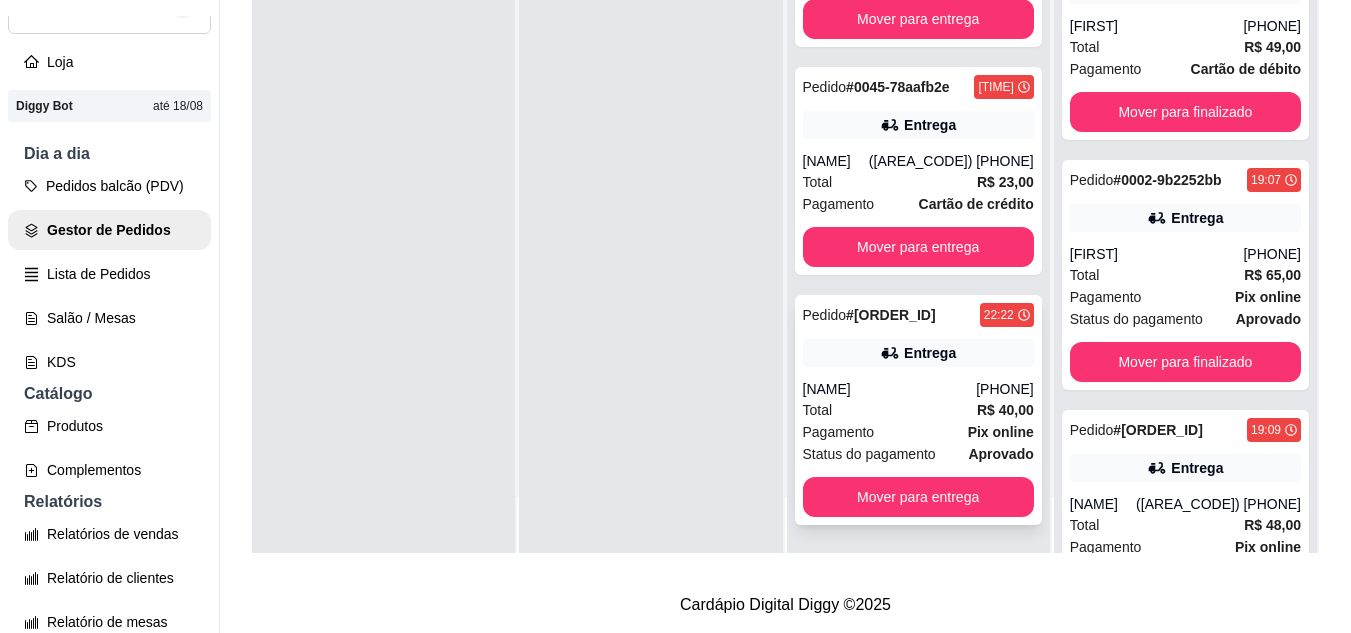 click on "Total R$ 40,00" at bounding box center (918, 410) 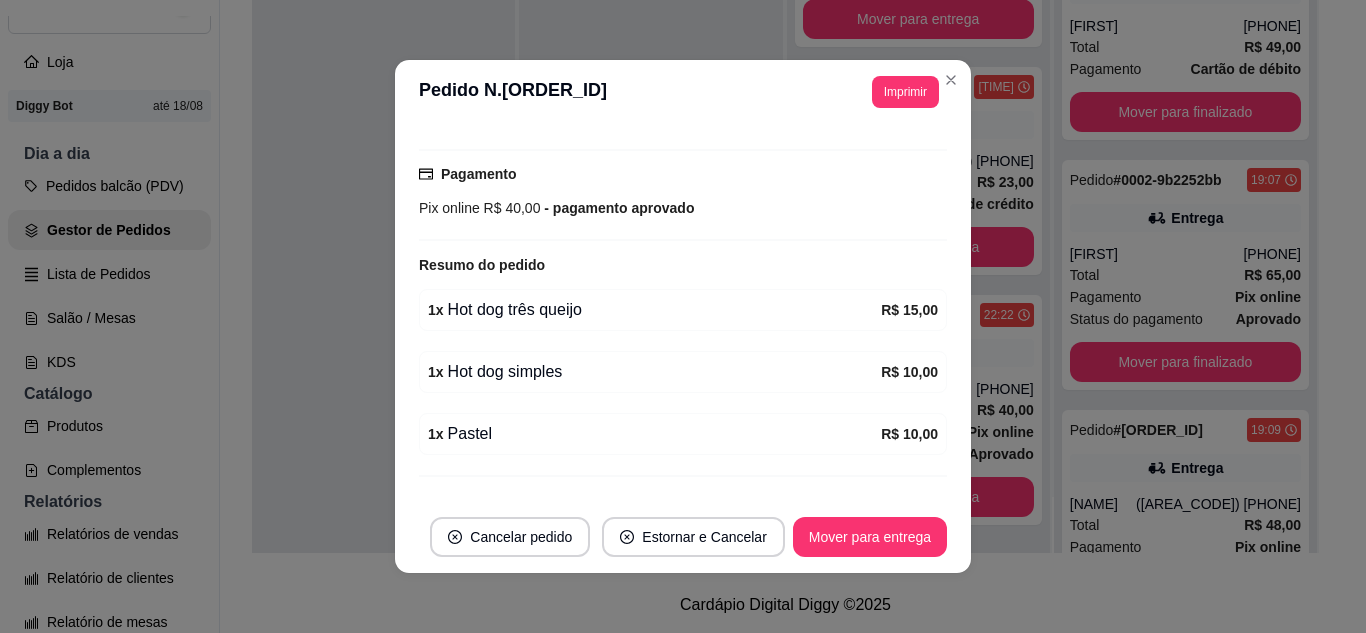 scroll, scrollTop: 540, scrollLeft: 0, axis: vertical 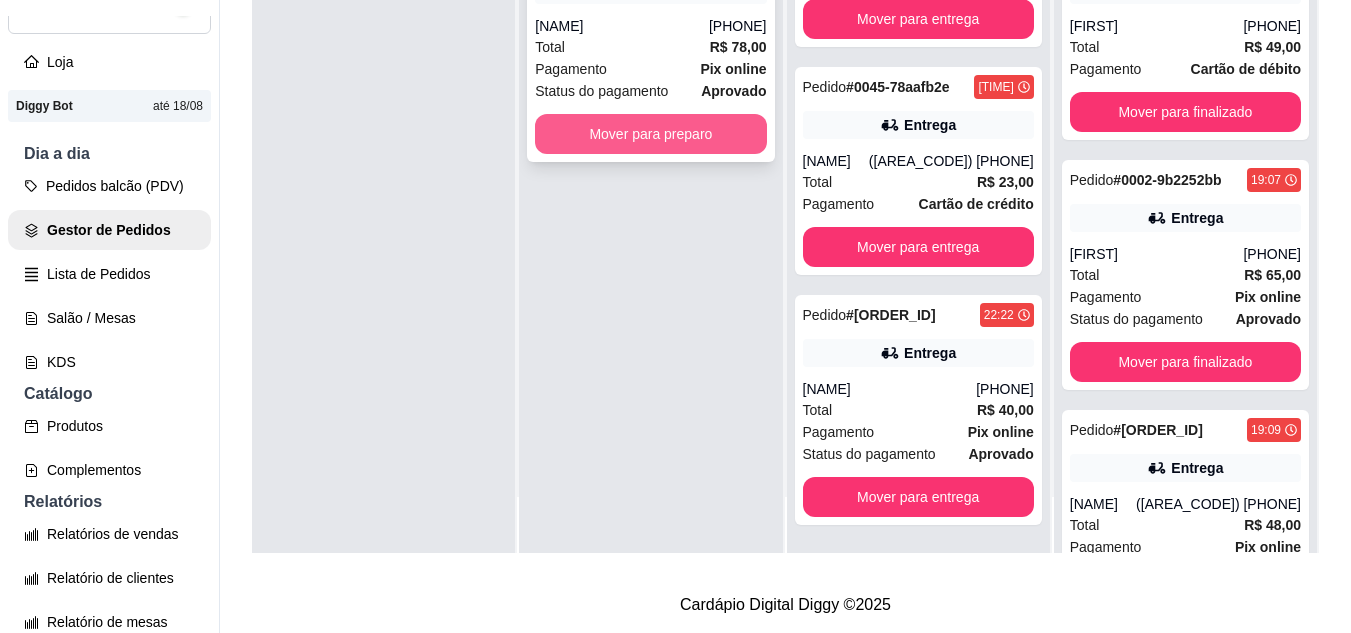 click on "Mover para preparo" at bounding box center [650, 134] 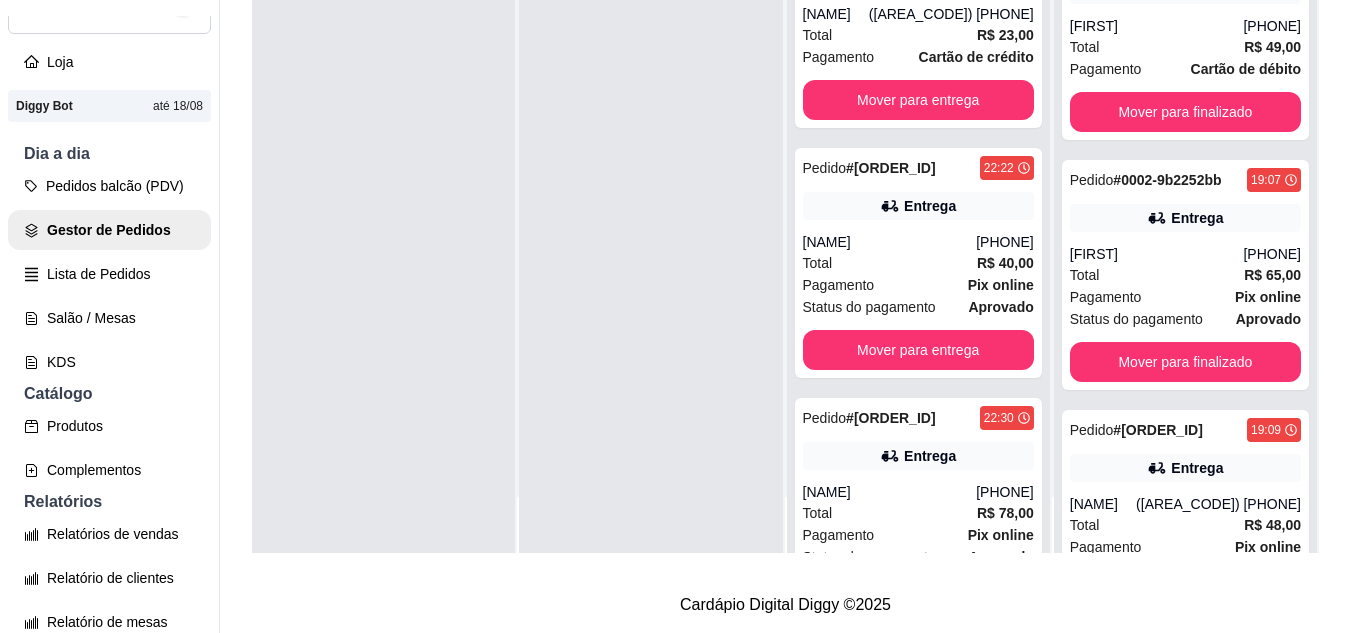 scroll, scrollTop: 470, scrollLeft: 0, axis: vertical 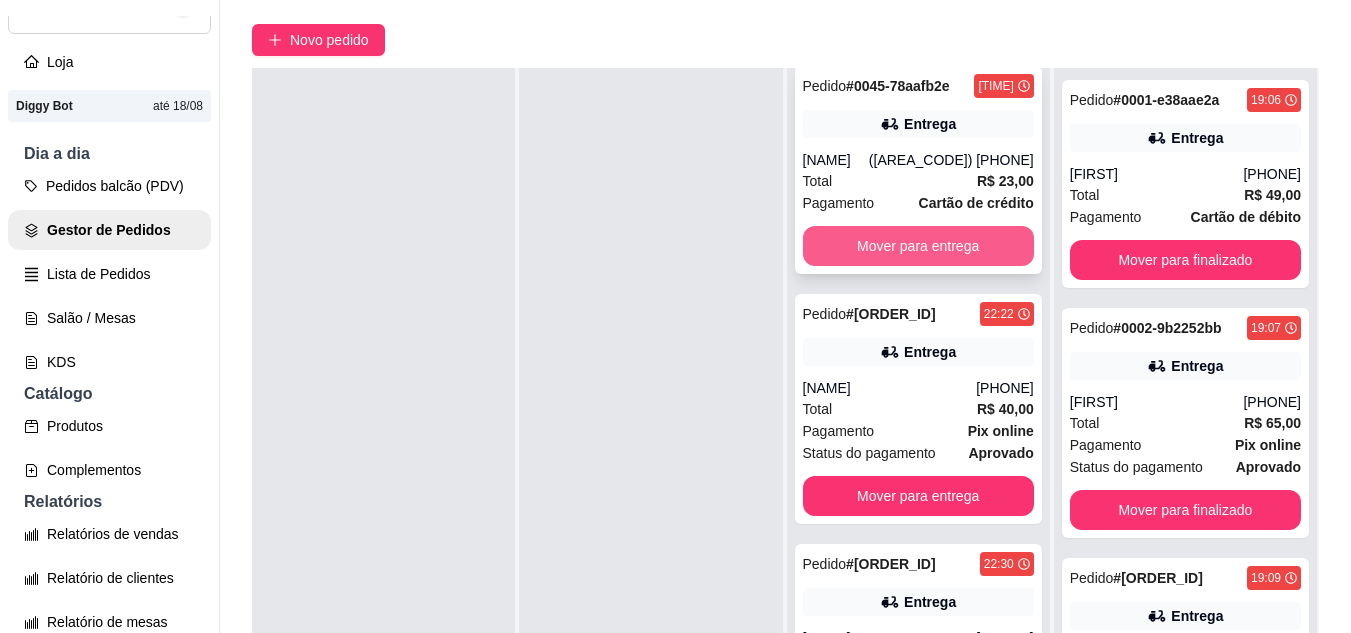 click on "Mover para entrega" at bounding box center (918, 246) 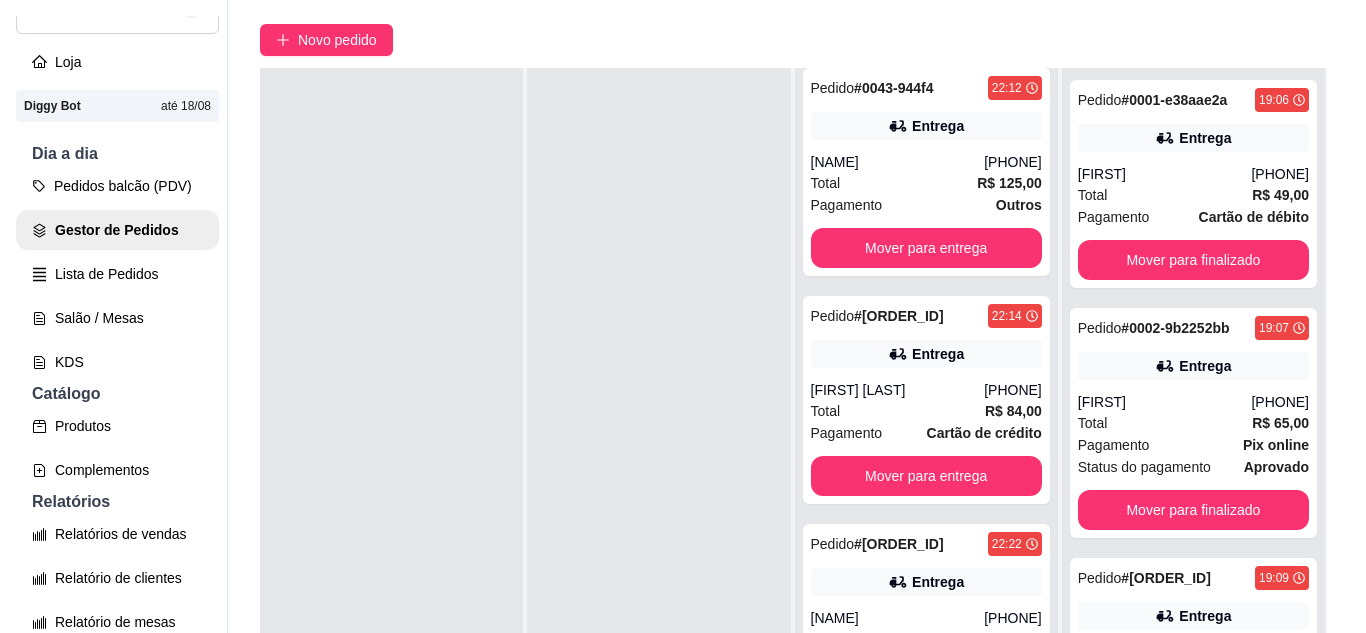 scroll, scrollTop: 0, scrollLeft: 0, axis: both 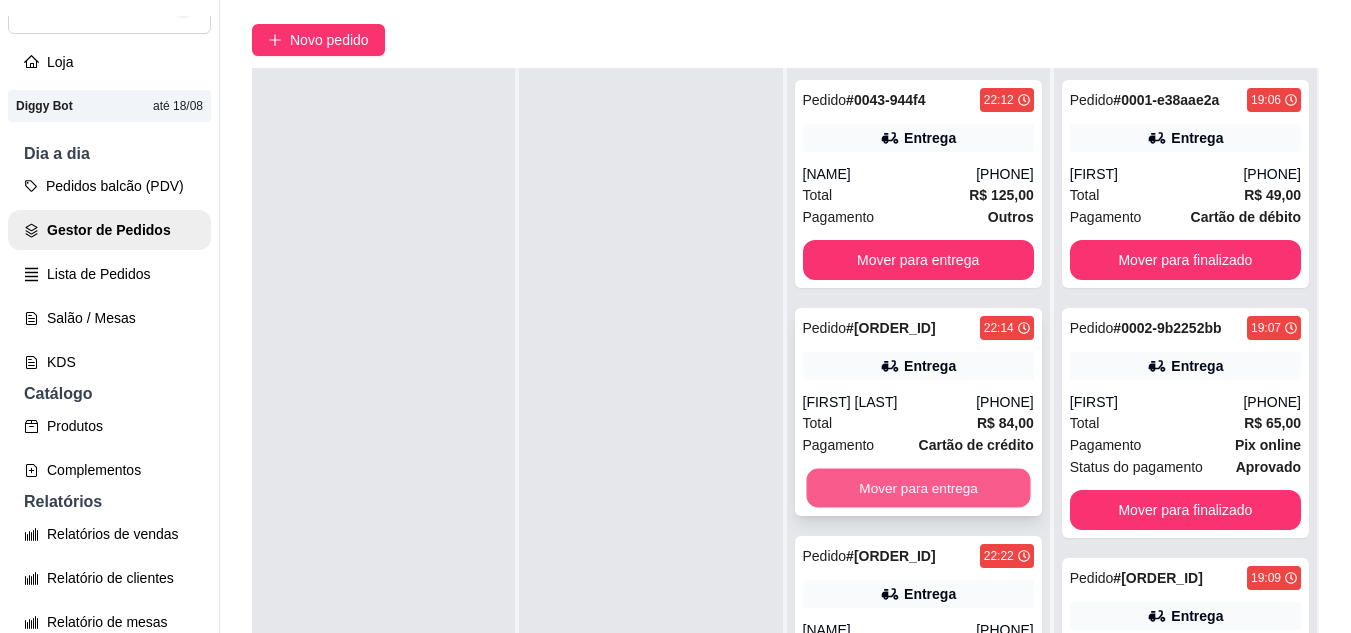 click on "Mover para entrega" at bounding box center (918, 488) 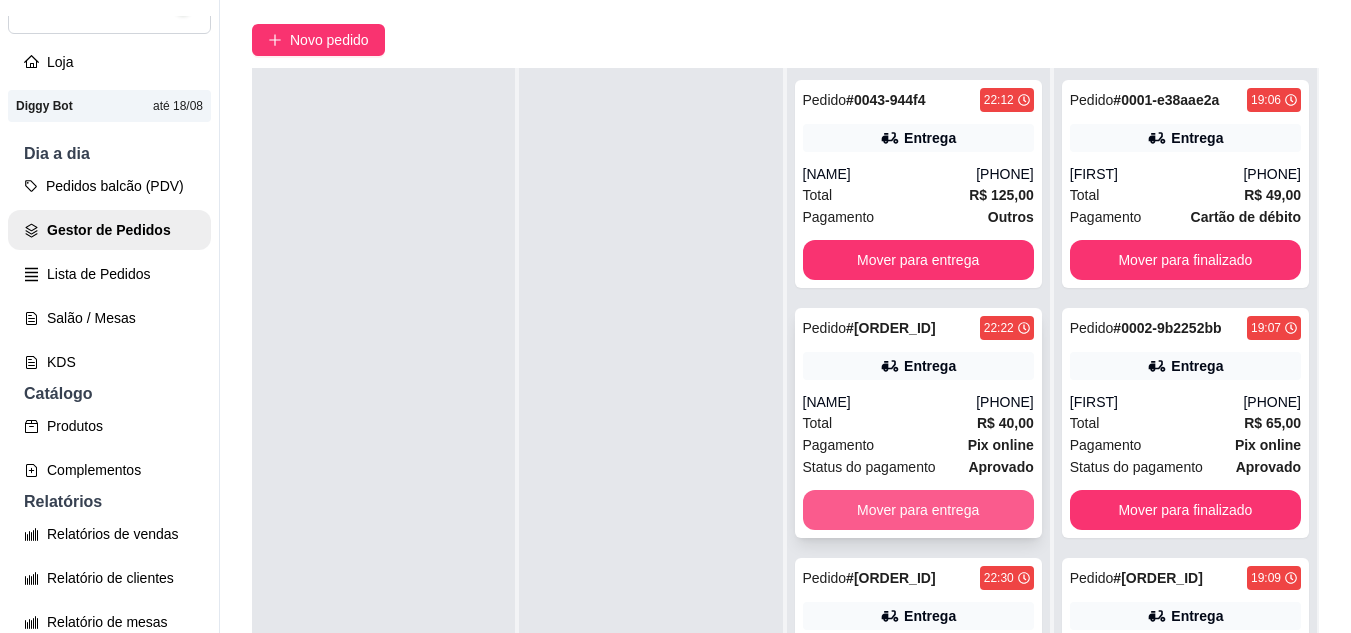 click on "Mover para entrega" at bounding box center [918, 510] 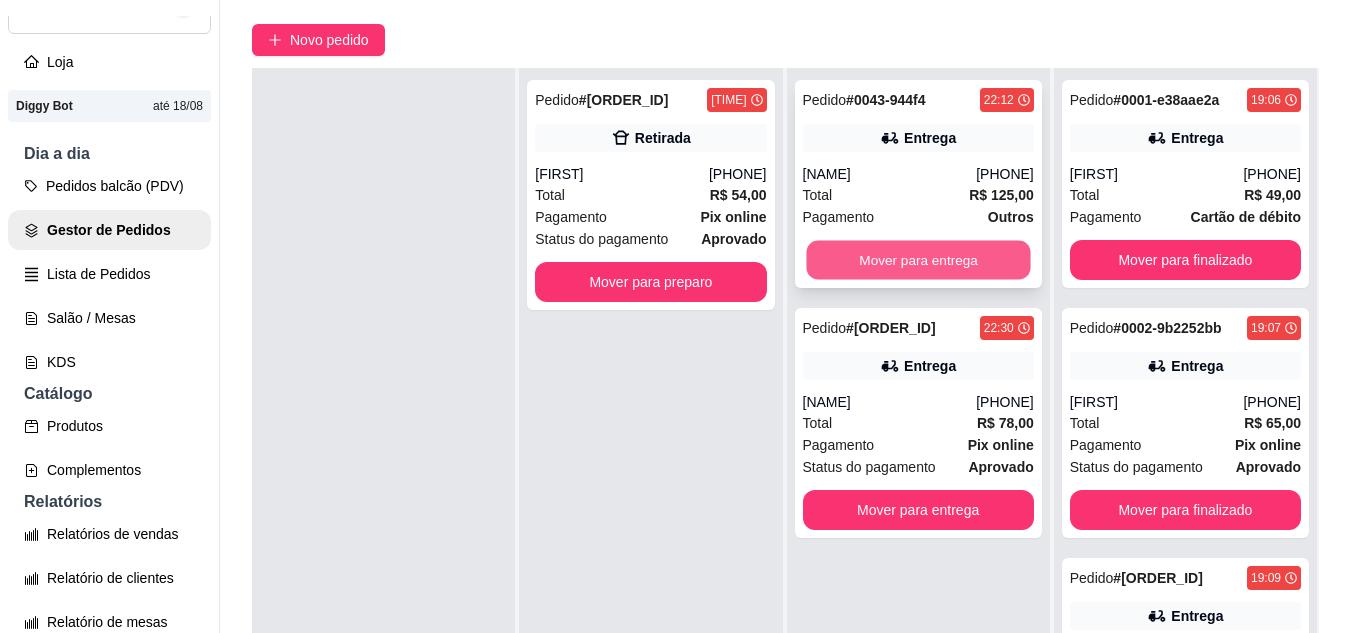 click on "Mover para entrega" at bounding box center (918, 260) 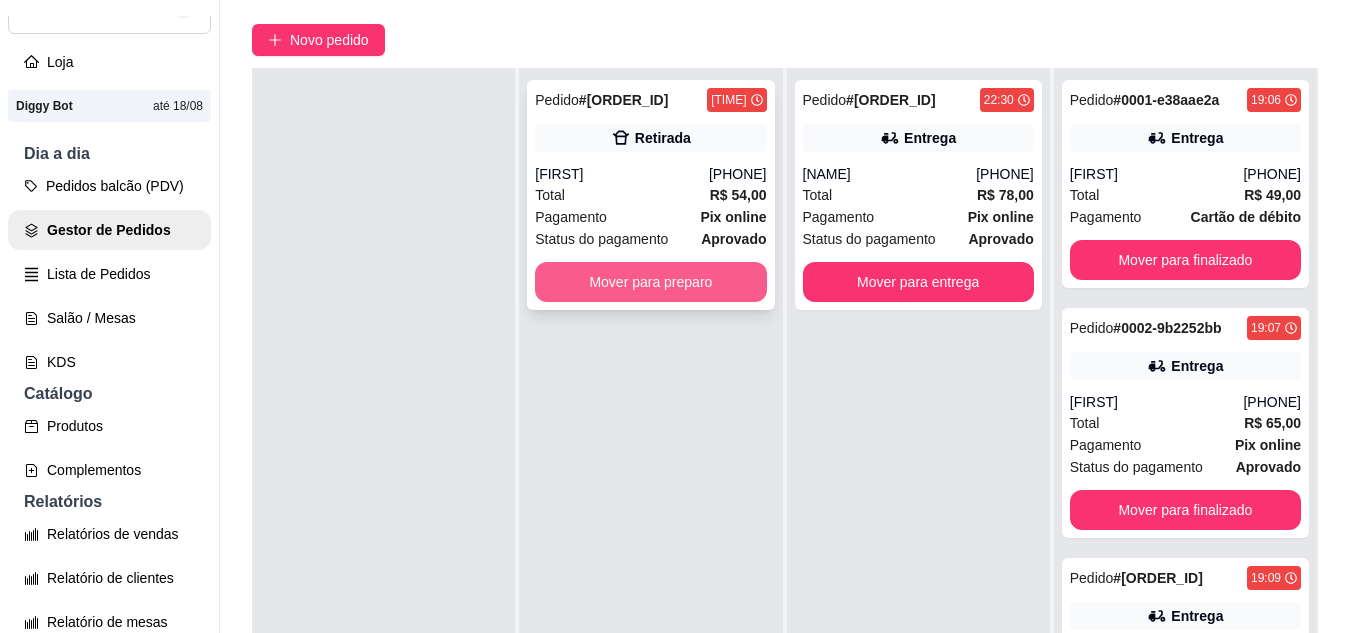 click on "Mover para preparo" at bounding box center (650, 282) 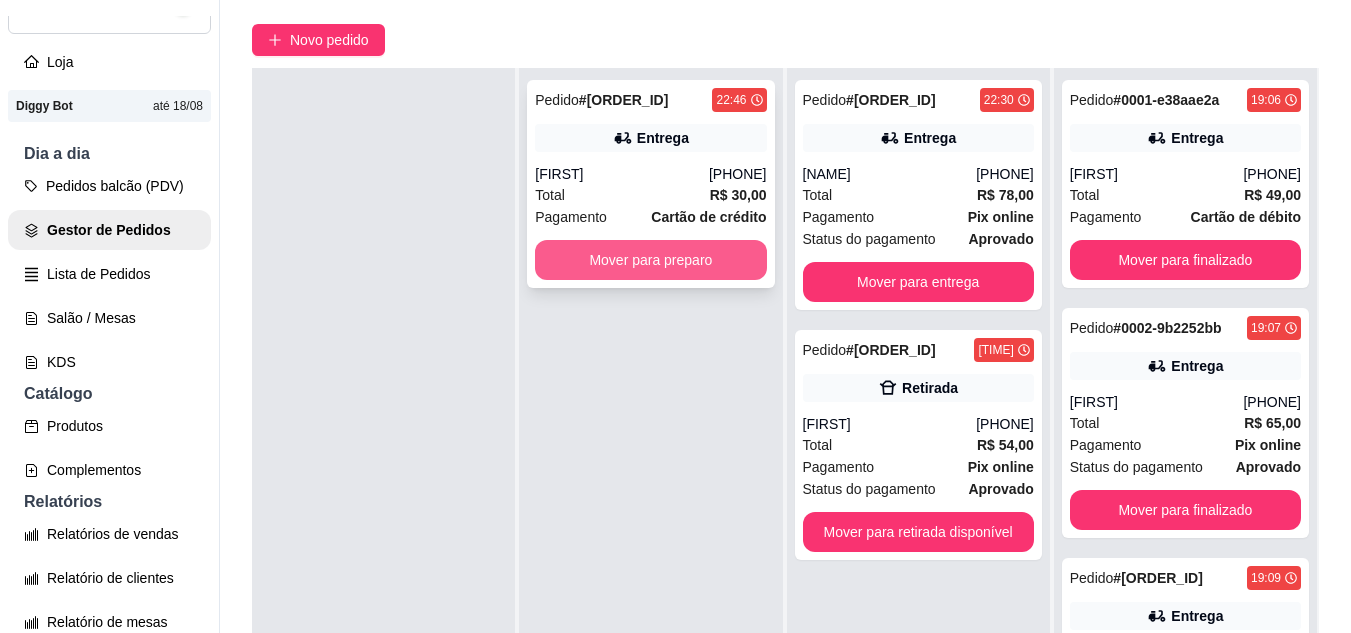 click on "Mover para preparo" at bounding box center [650, 260] 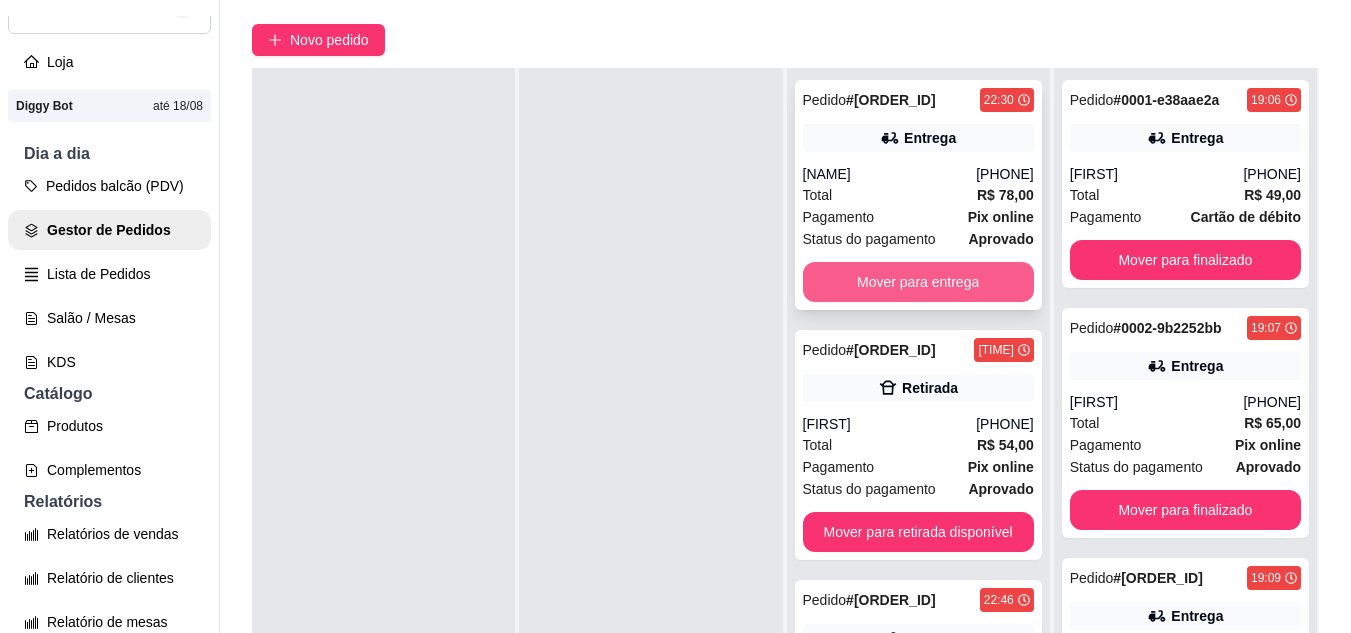 click on "Mover para entrega" at bounding box center (918, 282) 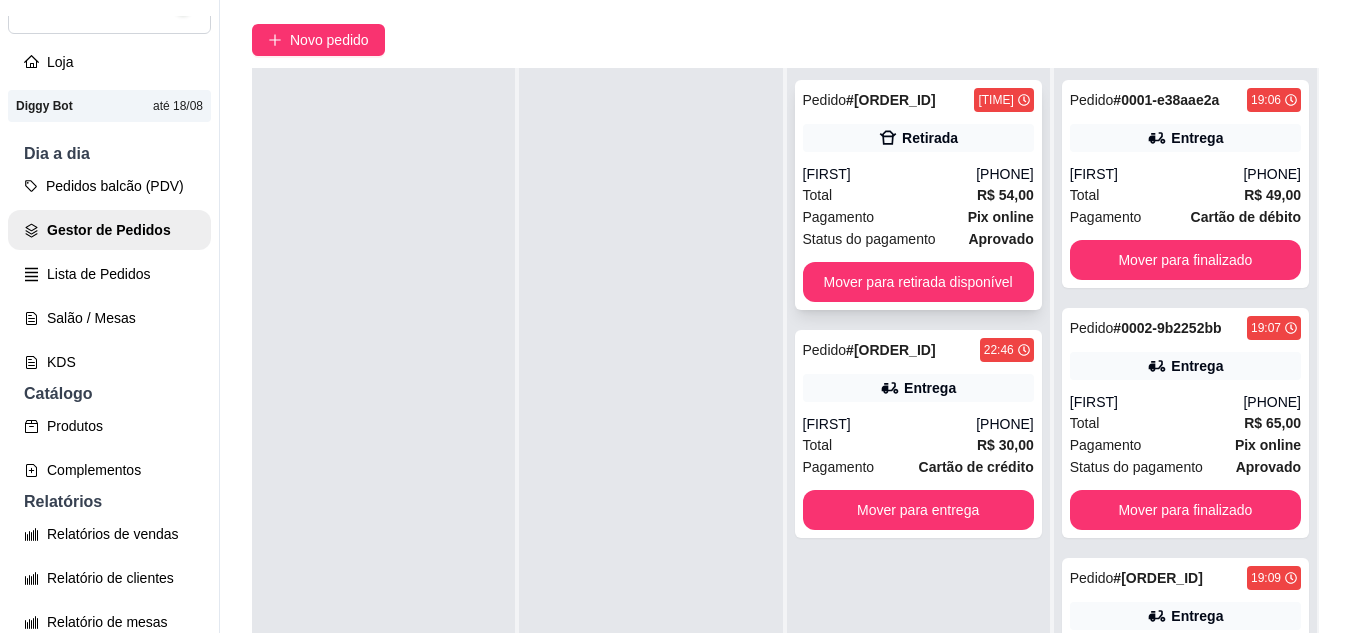 click on "Total R$ 54,00" at bounding box center (918, 195) 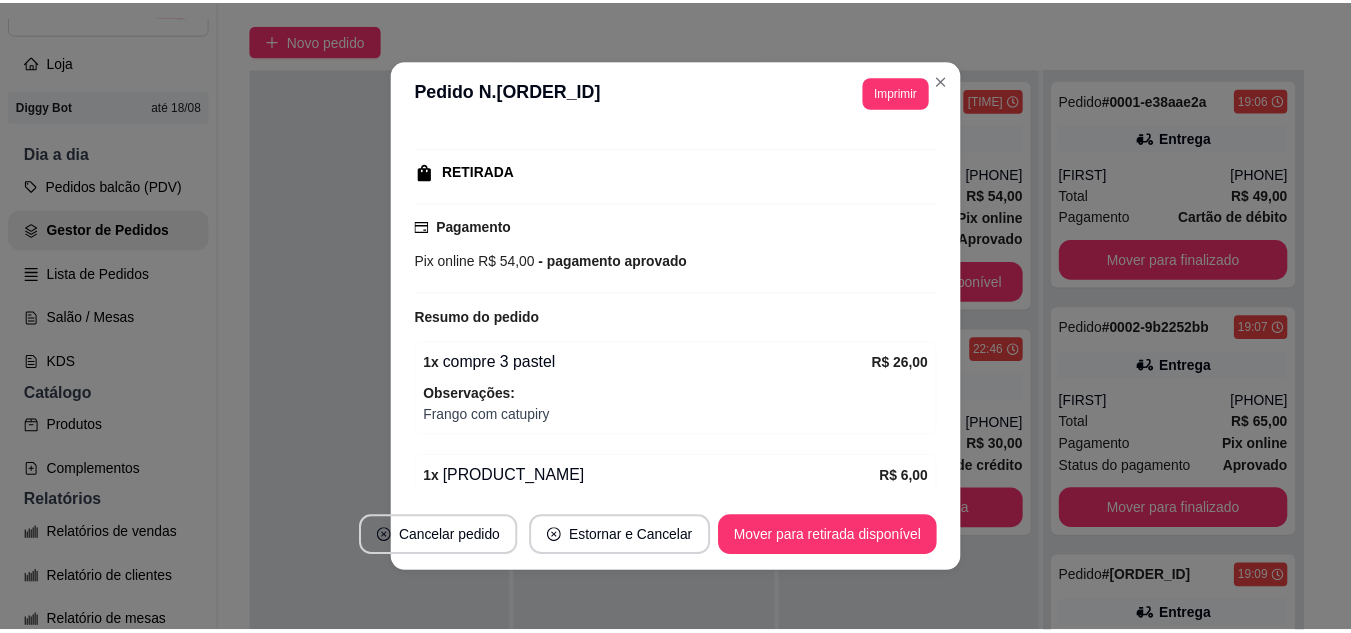 scroll, scrollTop: 400, scrollLeft: 0, axis: vertical 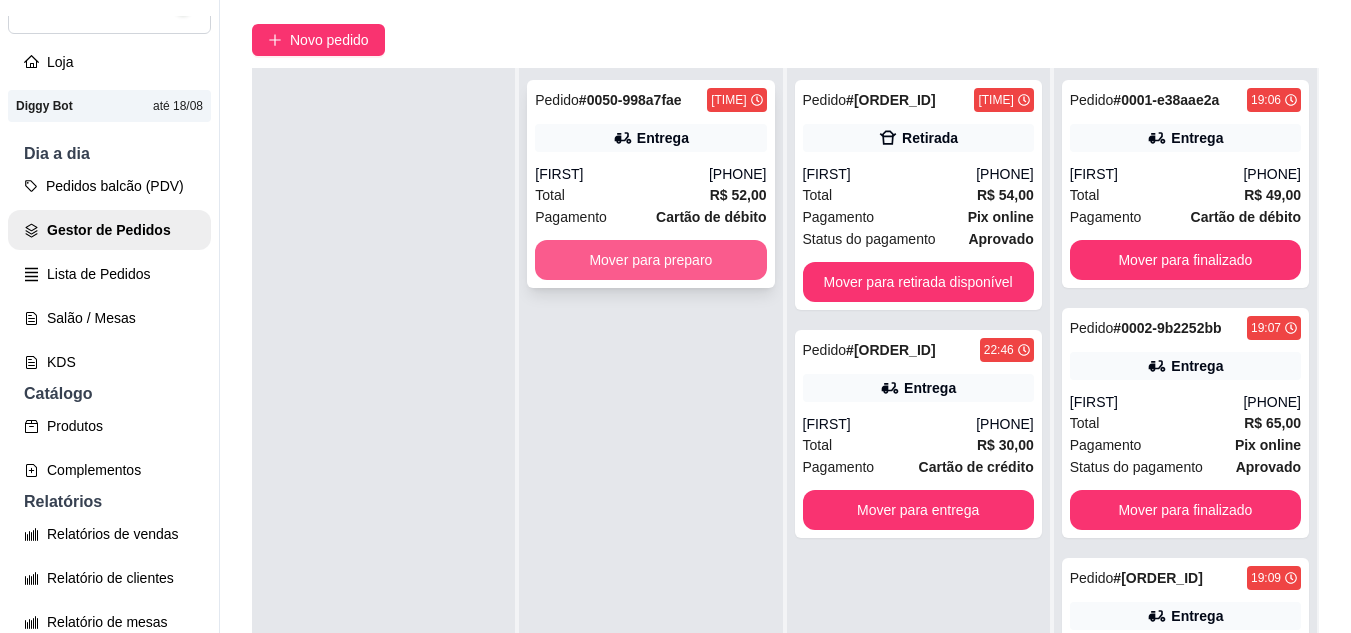 click on "Mover para preparo" at bounding box center [650, 260] 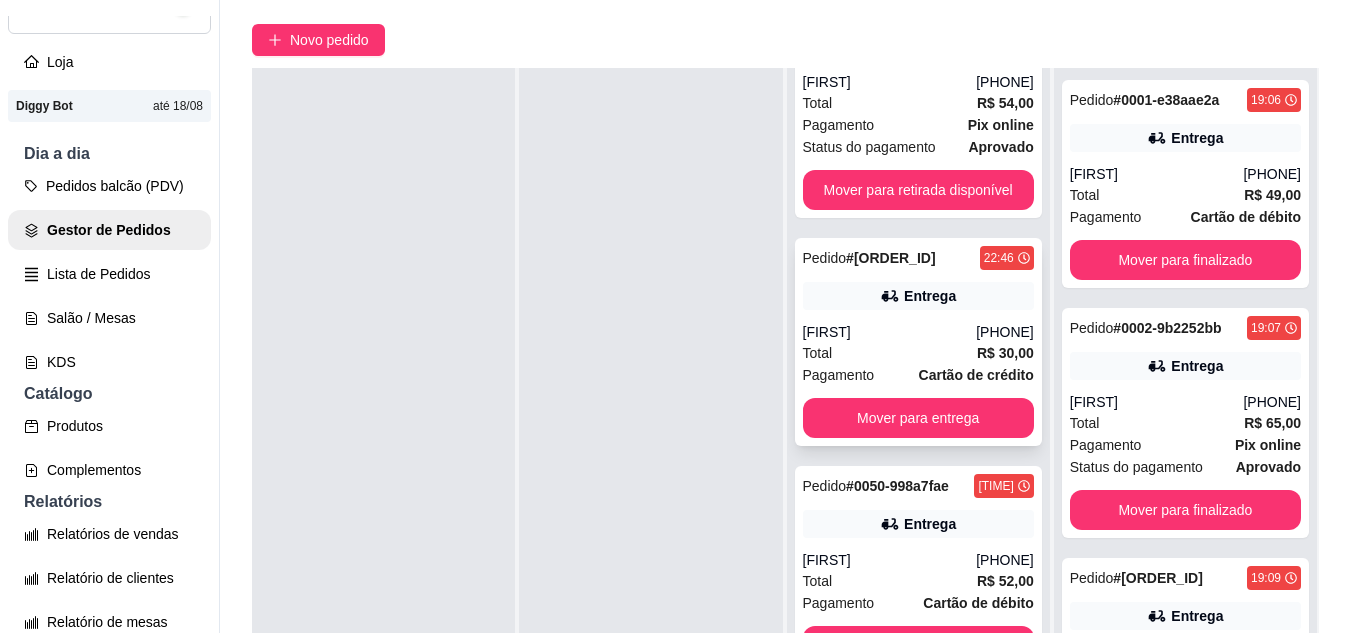 scroll, scrollTop: 93, scrollLeft: 0, axis: vertical 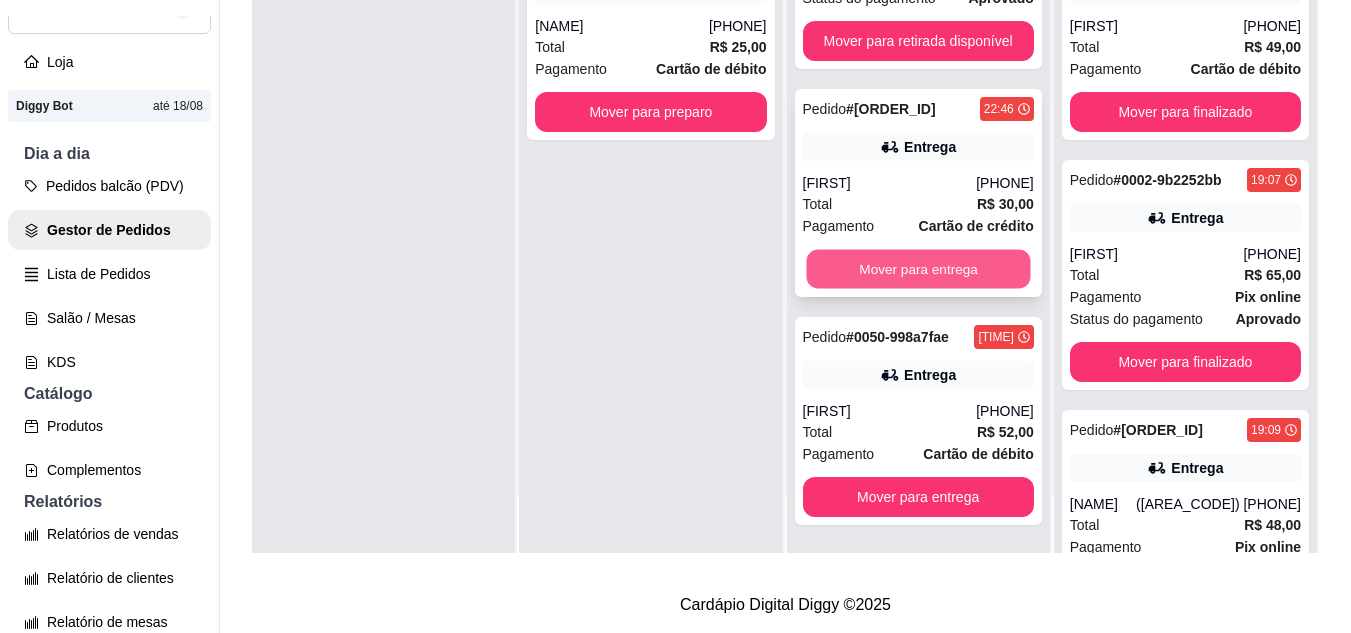 click on "Mover para entrega" at bounding box center (918, 269) 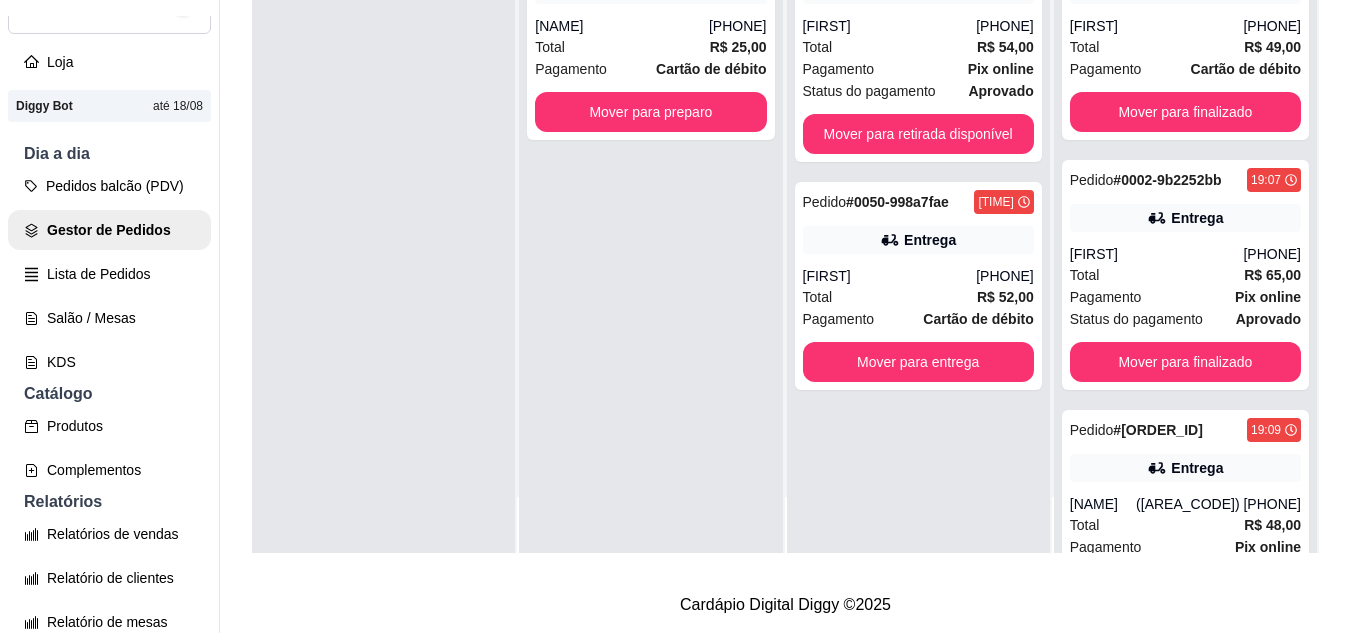 scroll, scrollTop: 0, scrollLeft: 0, axis: both 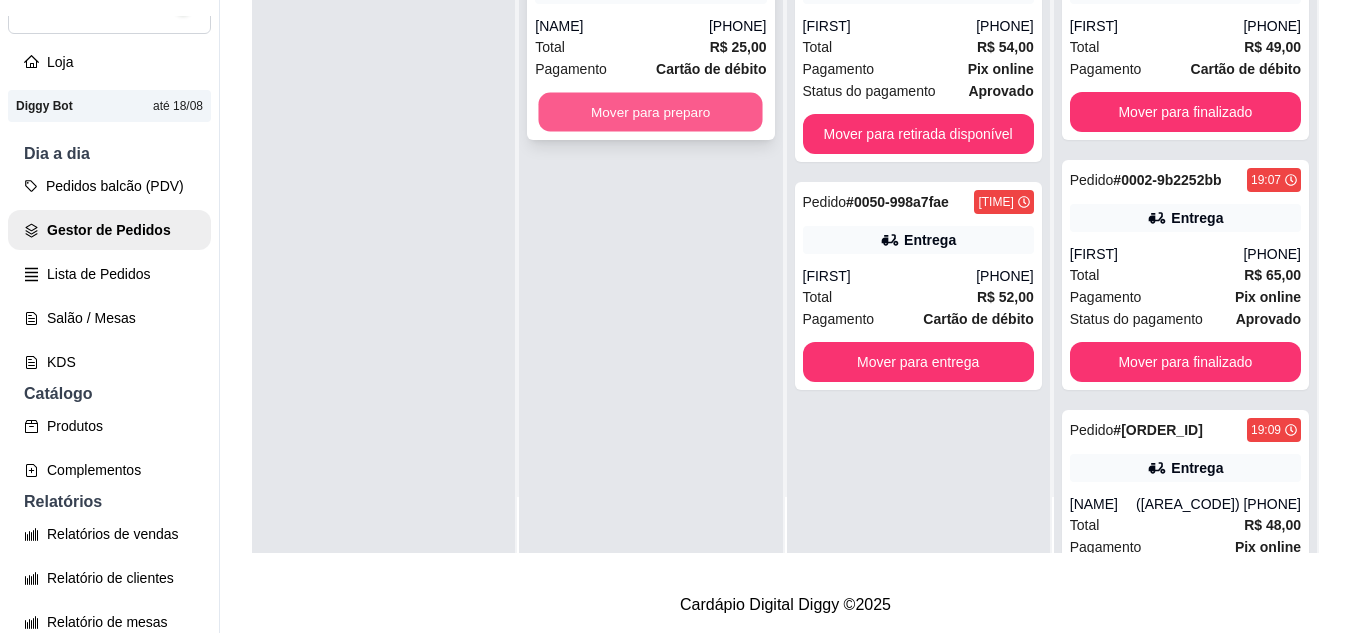 click on "Mover para preparo" at bounding box center [651, 112] 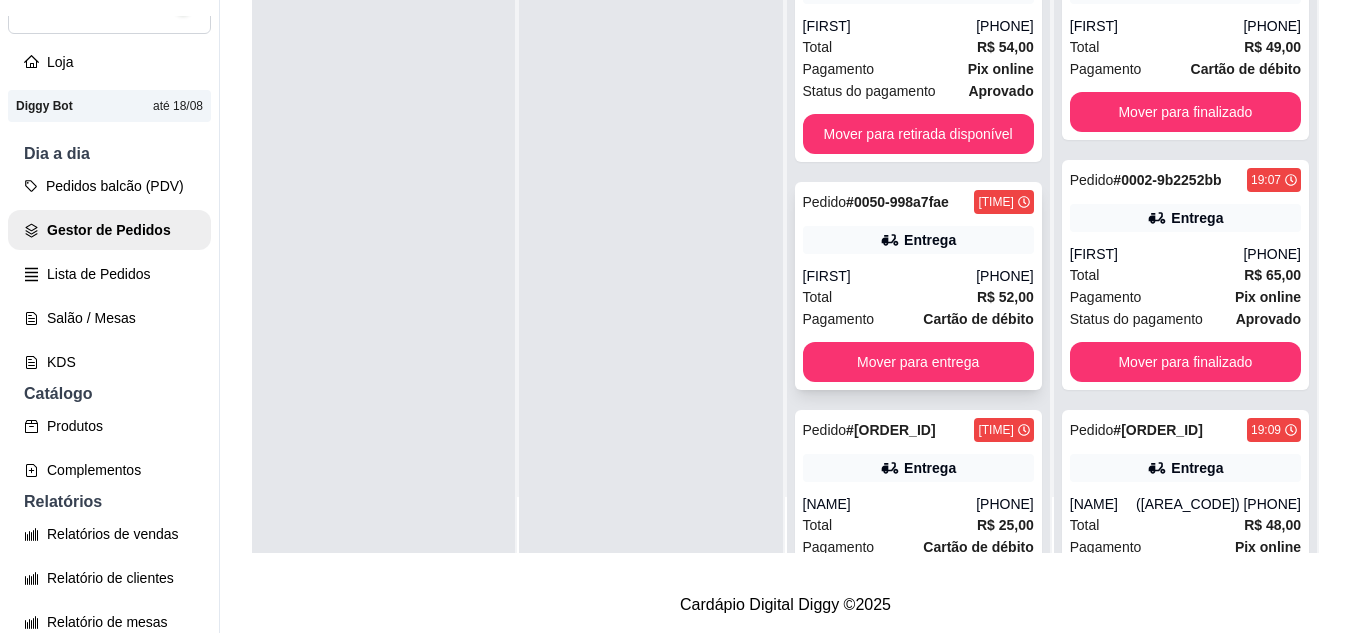 scroll, scrollTop: 0, scrollLeft: 0, axis: both 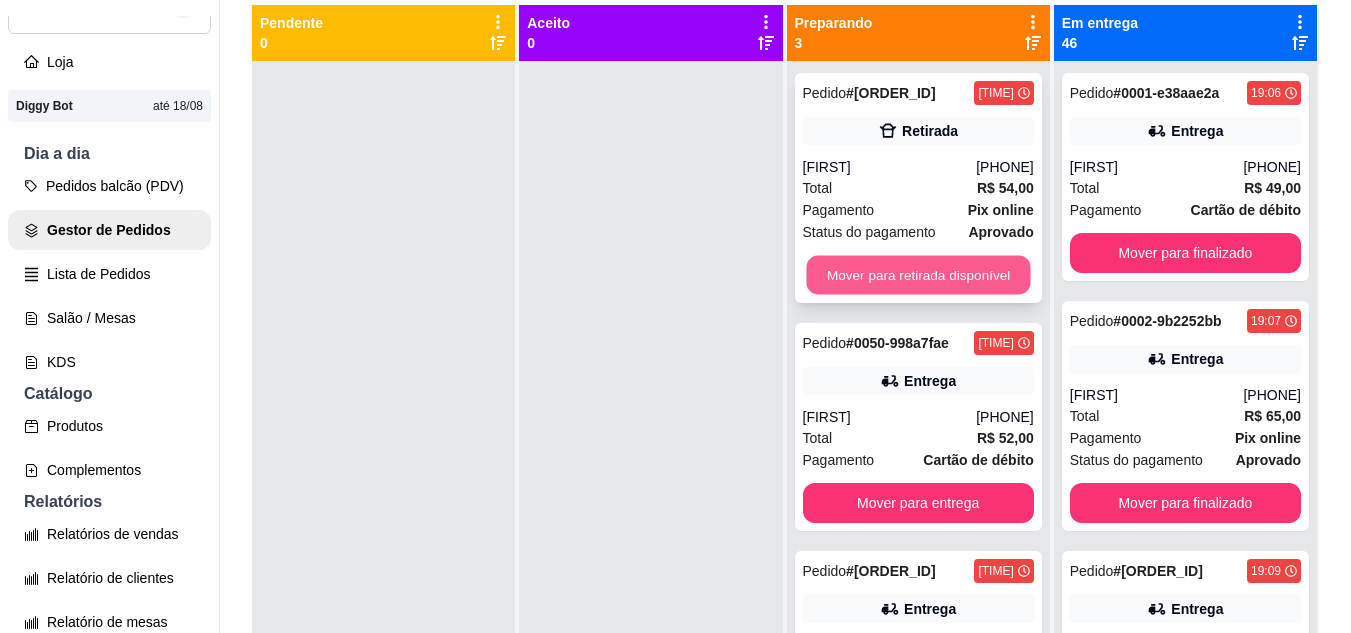 click on "Mover para retirada disponível" at bounding box center [918, 275] 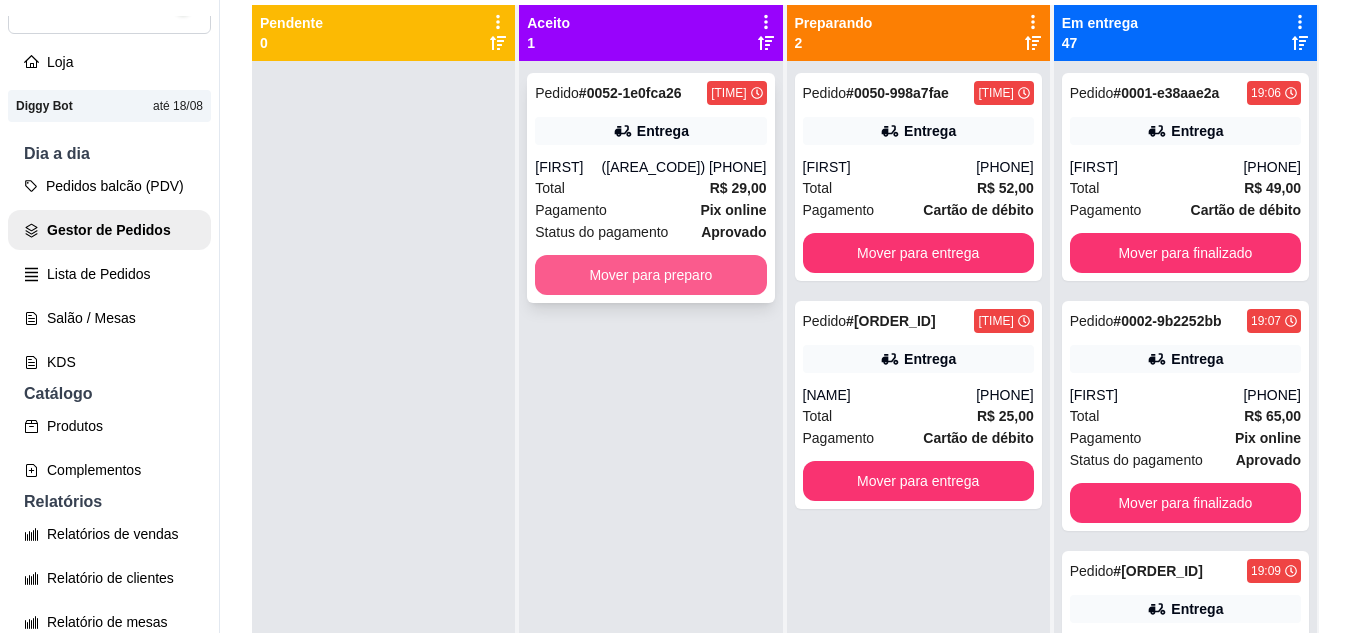 click on "Mover para preparo" at bounding box center [650, 275] 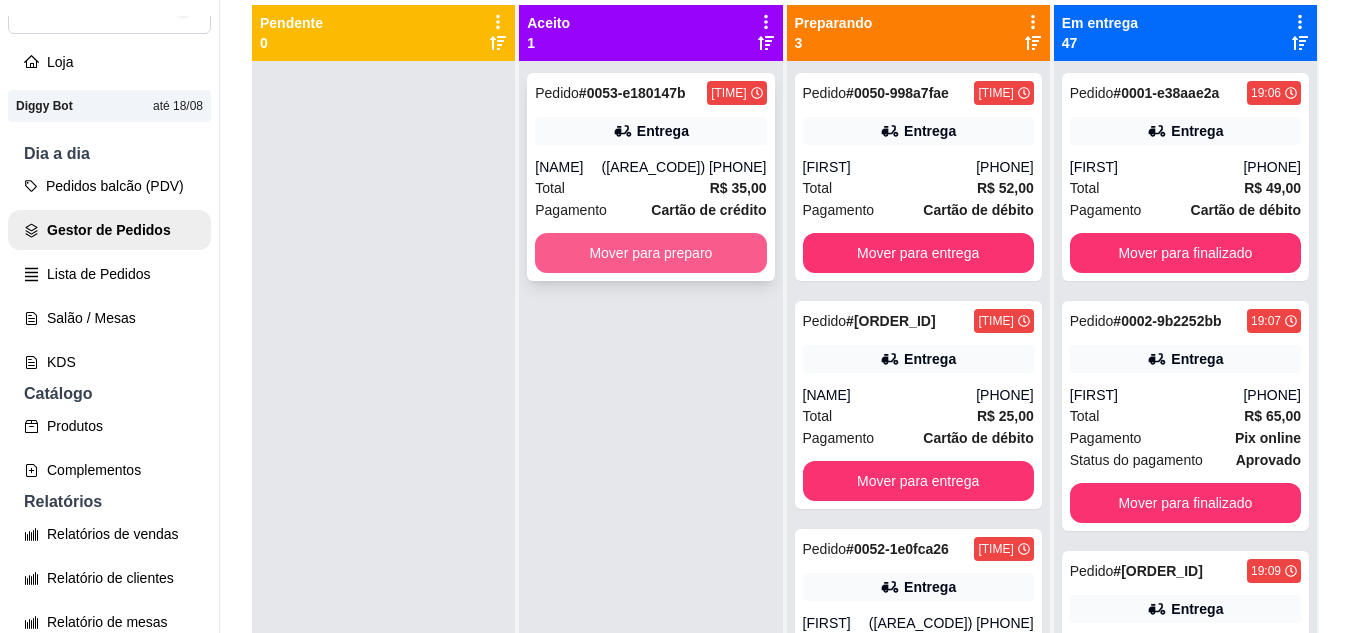 click on "Mover para preparo" at bounding box center (650, 253) 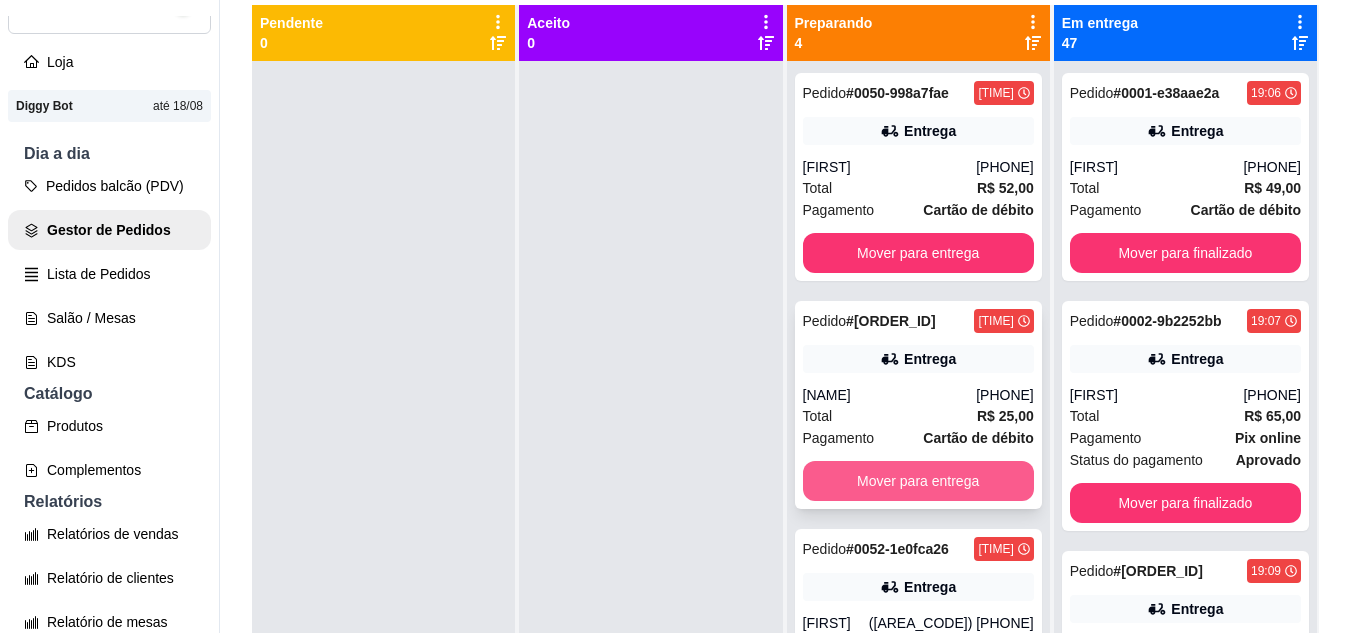 click on "Mover para entrega" at bounding box center [918, 481] 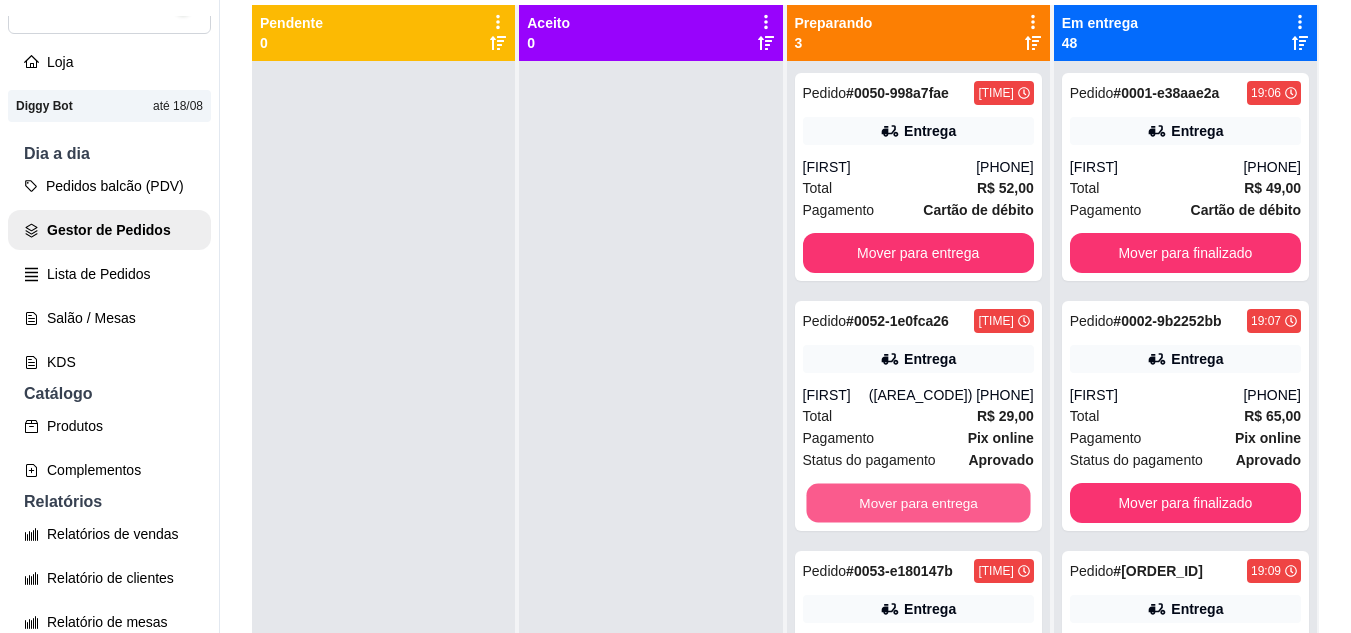 click on "Mover para entrega" at bounding box center [918, 503] 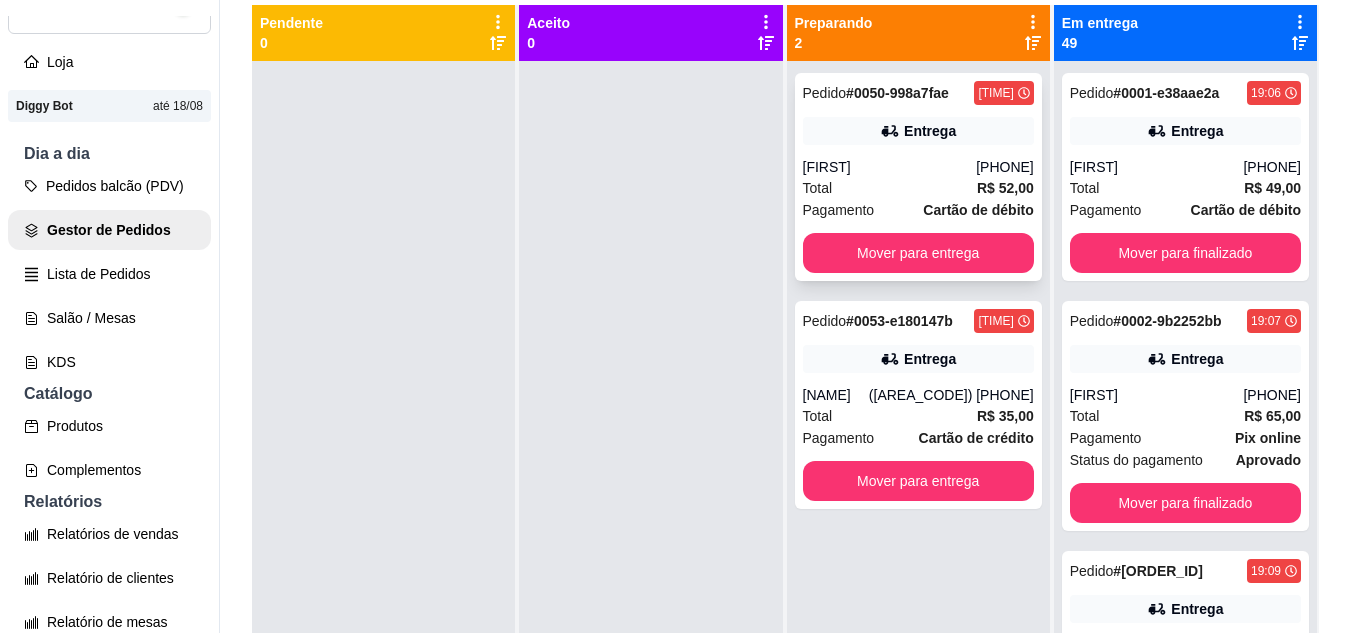 click on "Mover para entrega" at bounding box center (918, 253) 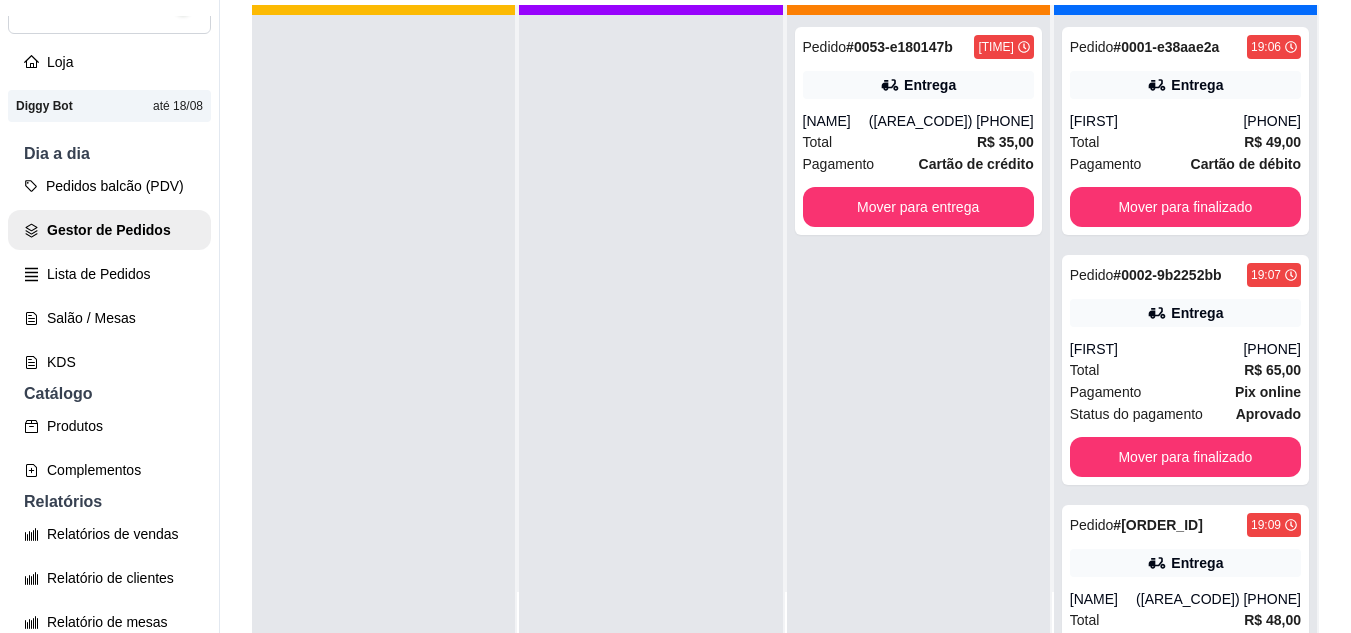 scroll, scrollTop: 56, scrollLeft: 0, axis: vertical 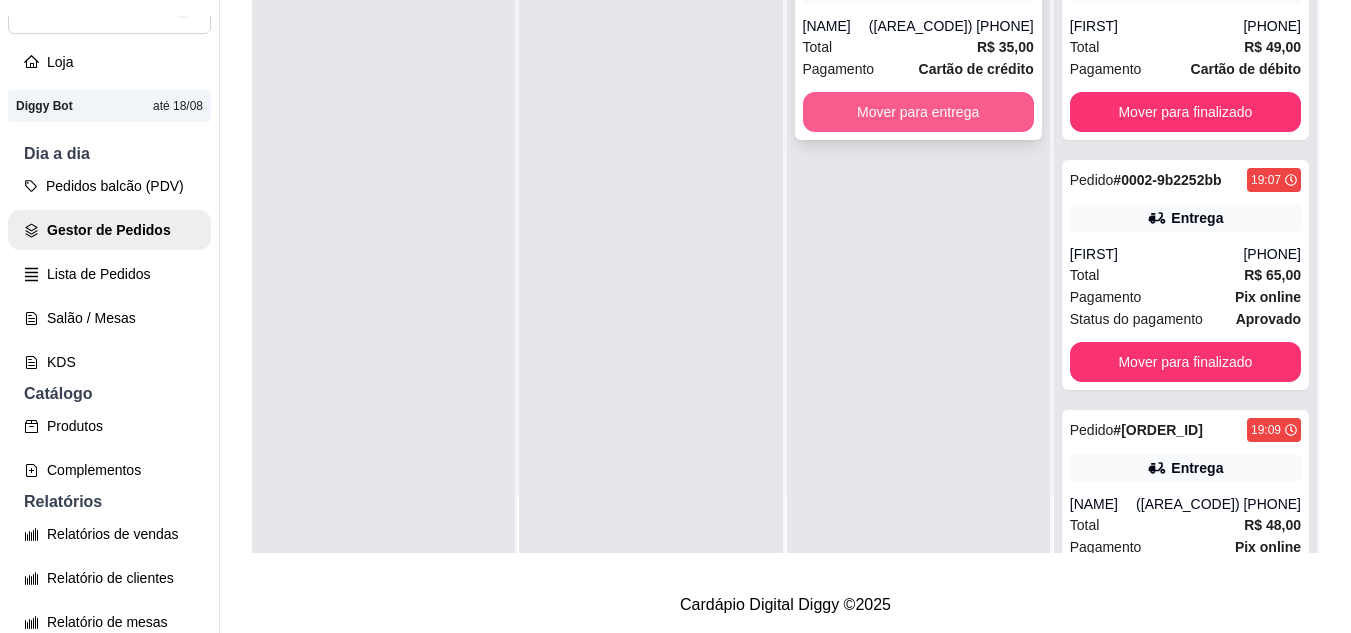 click on "Mover para entrega" at bounding box center (918, 112) 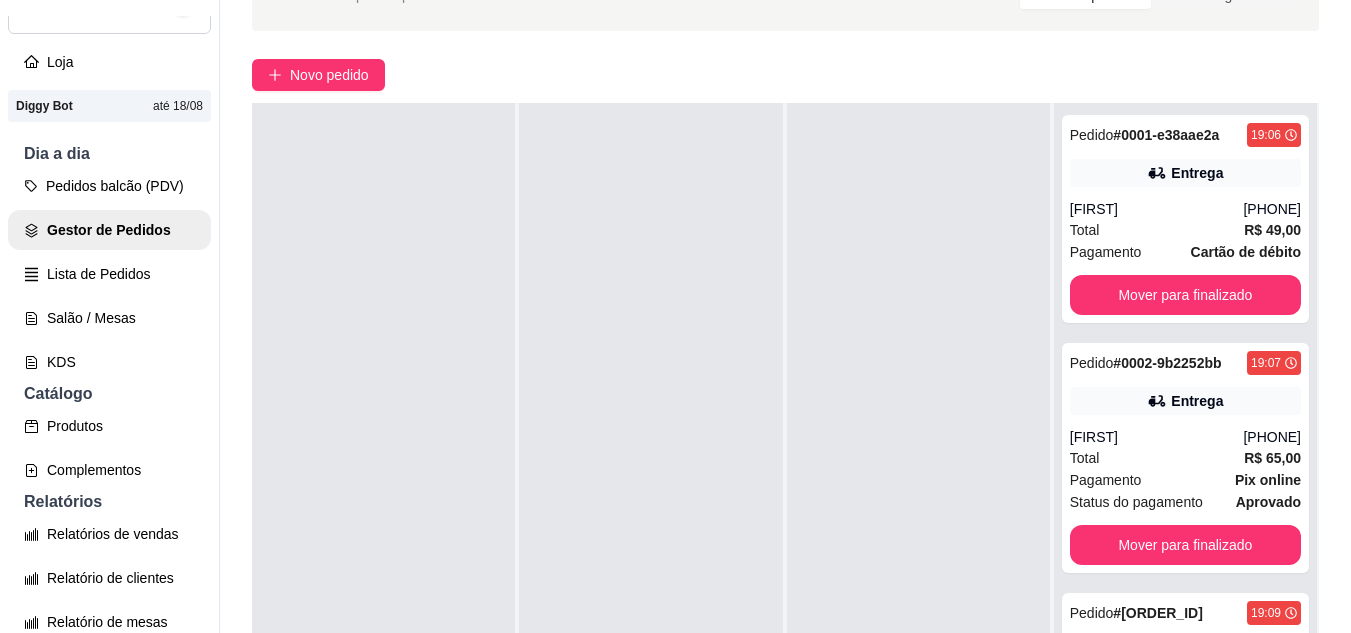 scroll, scrollTop: 0, scrollLeft: 0, axis: both 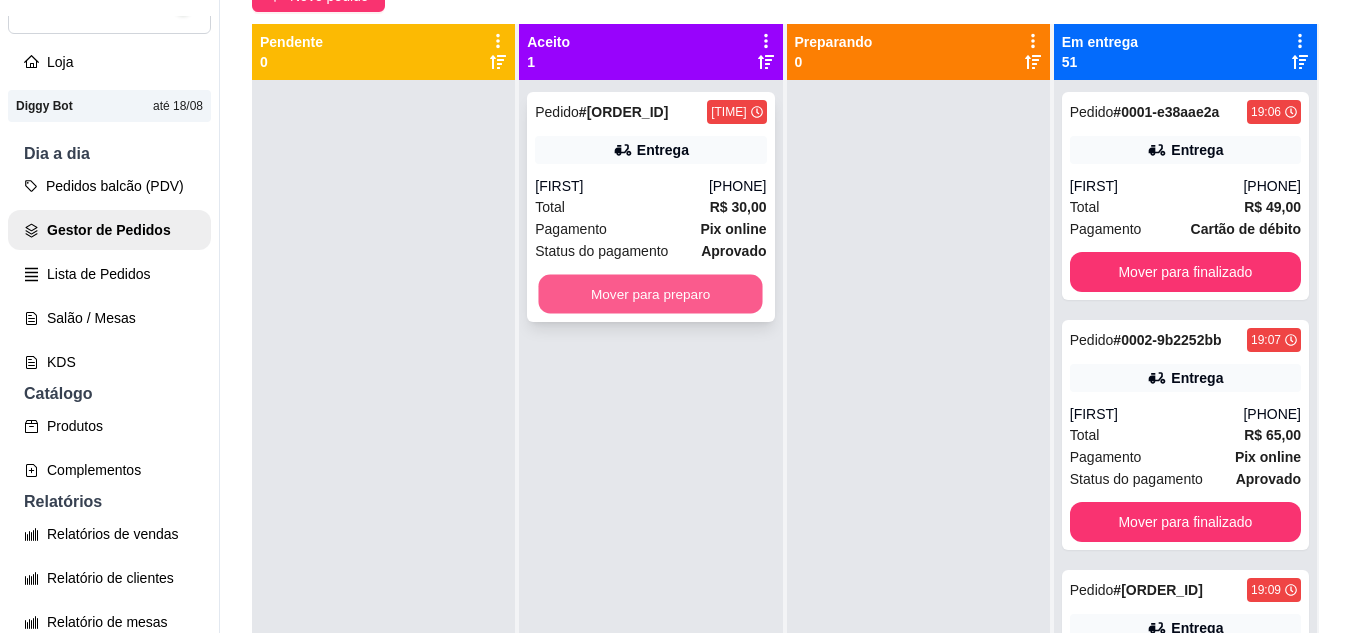 click on "Mover para preparo" at bounding box center [651, 294] 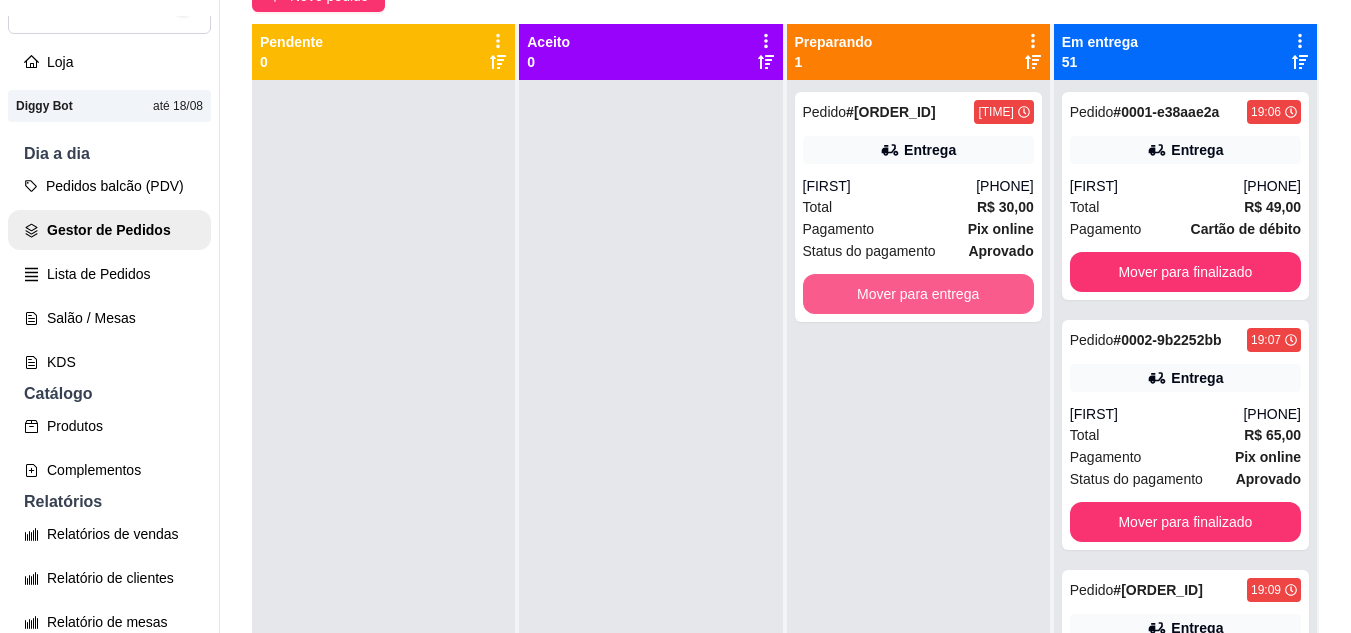 scroll, scrollTop: 100, scrollLeft: 0, axis: vertical 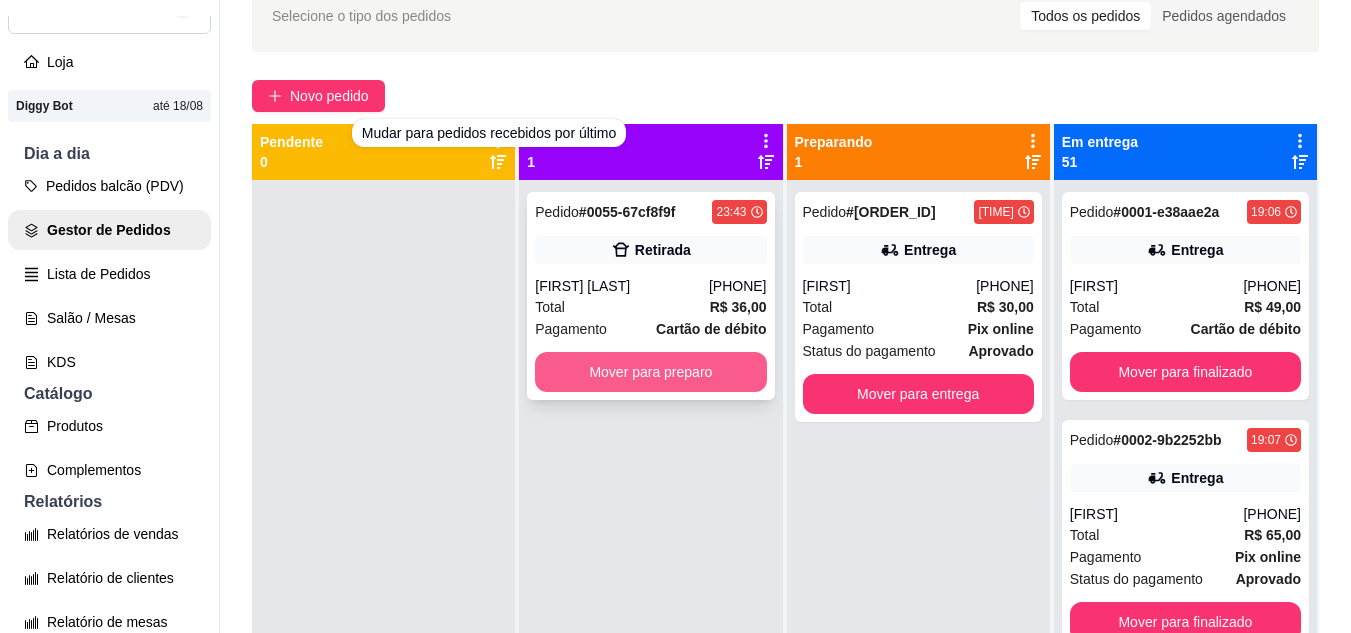 click on "Mover para preparo" at bounding box center [650, 372] 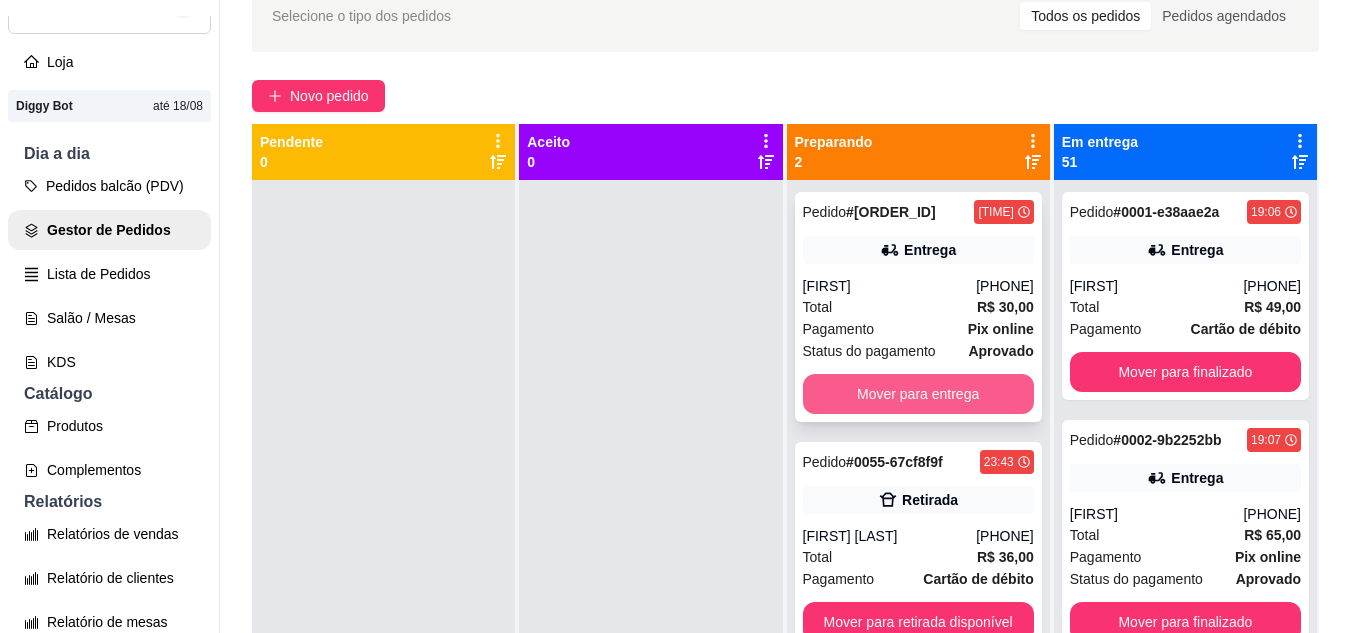 click on "Mover para entrega" at bounding box center [918, 394] 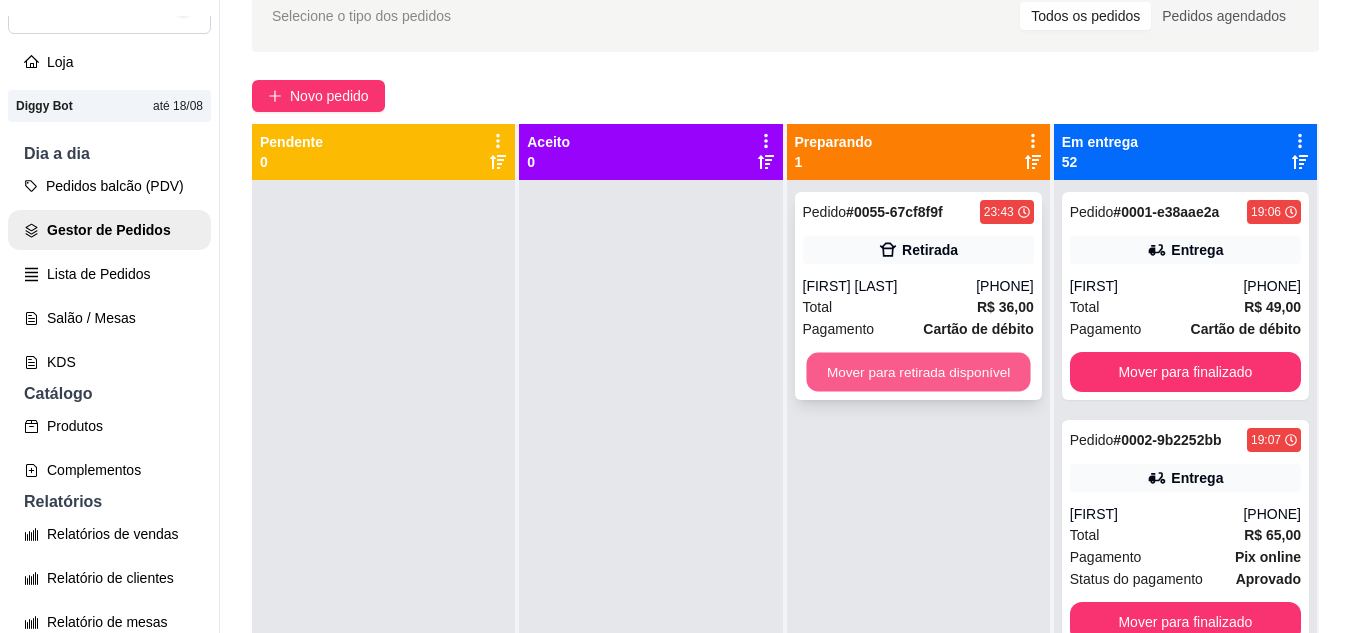click on "Mover para retirada disponível" at bounding box center (918, 372) 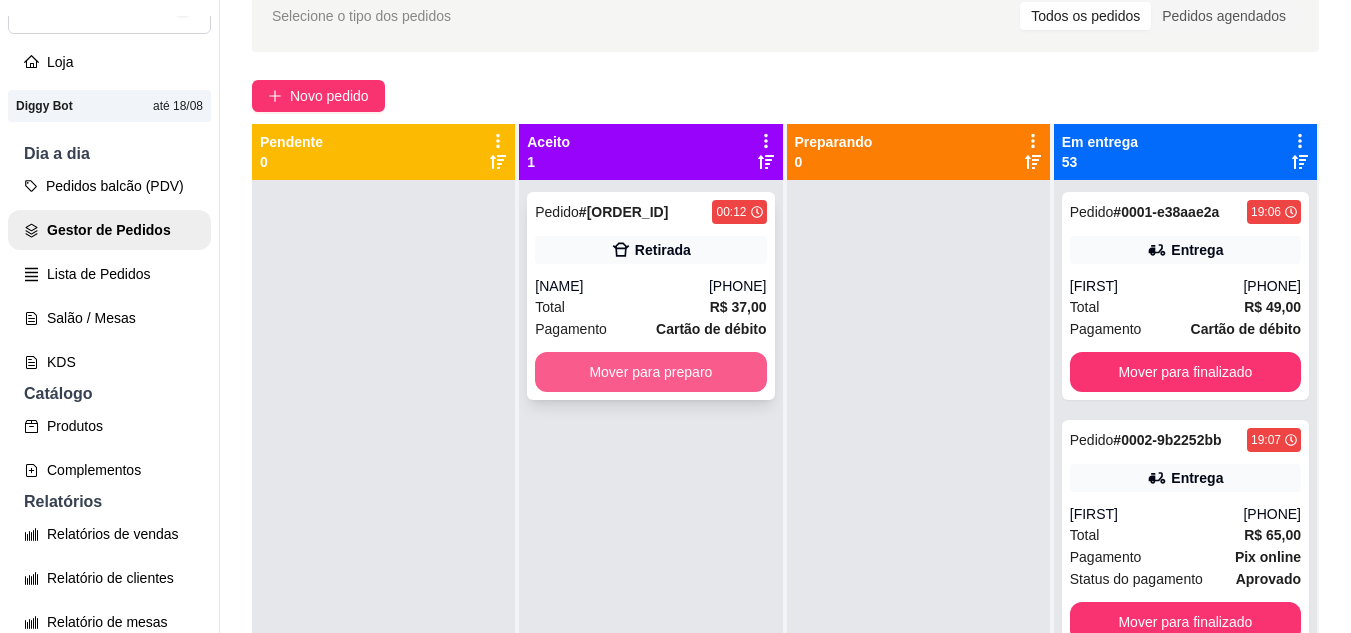 click on "Mover para preparo" at bounding box center (650, 372) 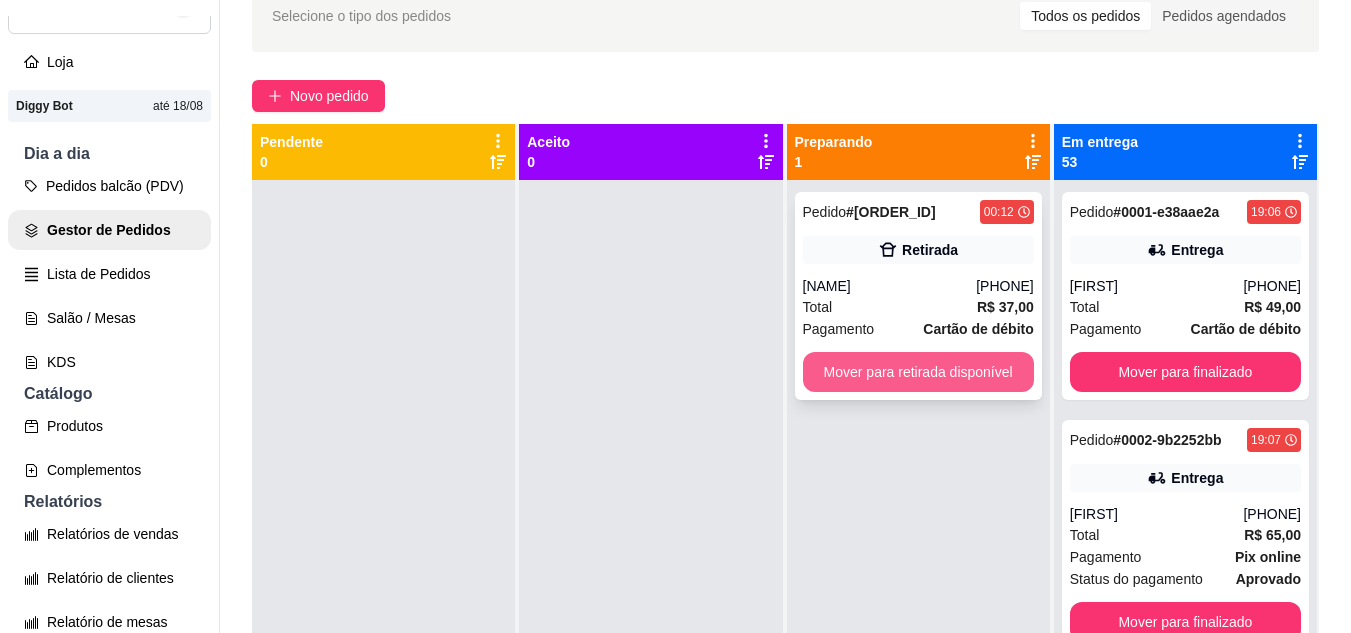 click on "Mover para retirada disponível" at bounding box center [918, 372] 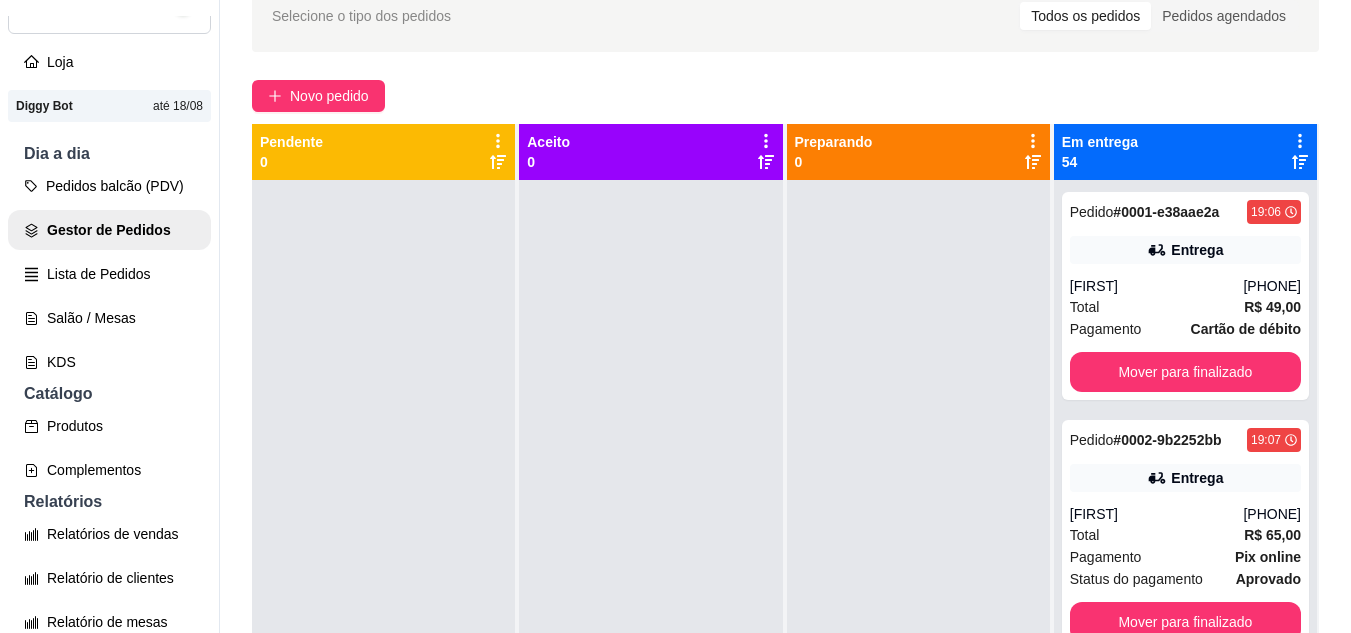 click at bounding box center (172, 5) 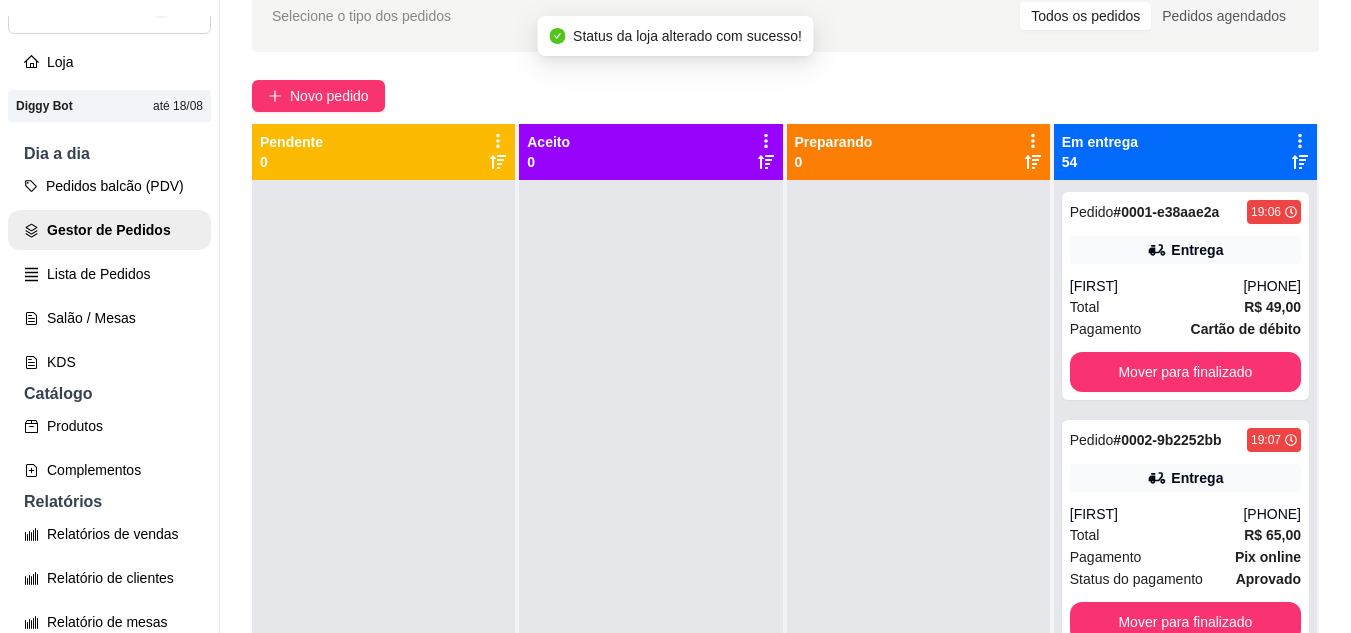 click 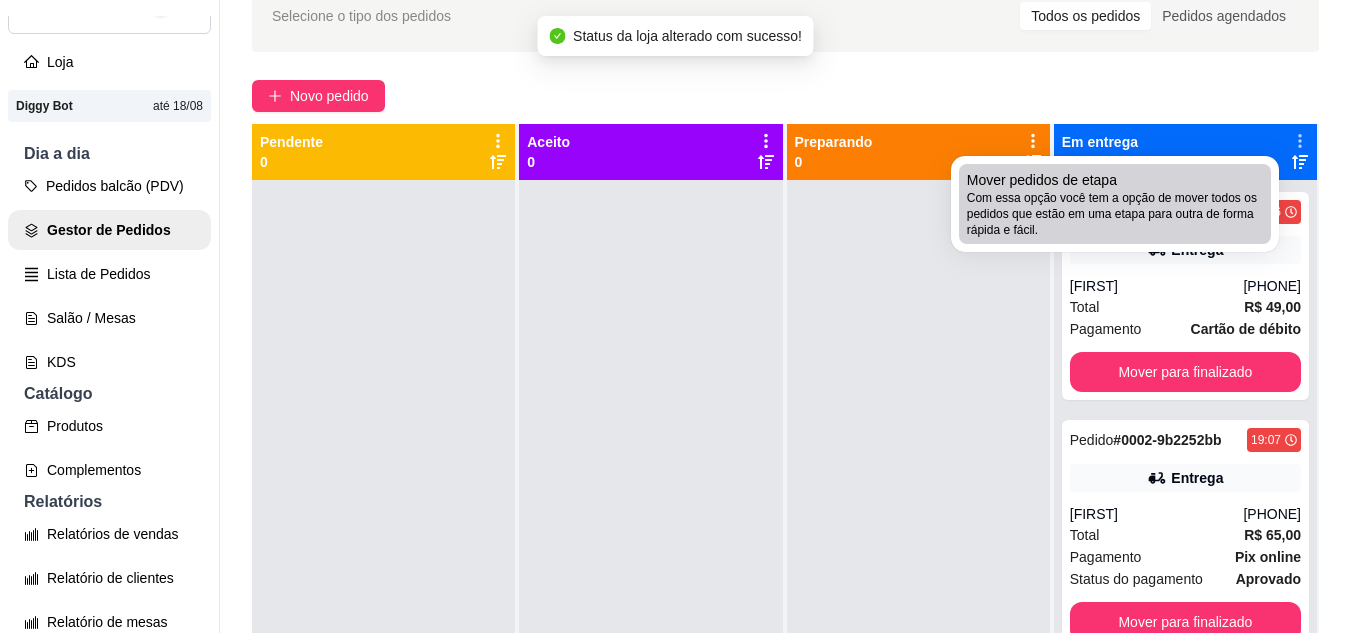 click on "Mover pedidos de etapa Com essa opção você tem a opção de mover todos os pedidos que estão em uma etapa para outra de forma rápida e fácil." at bounding box center (1115, 204) 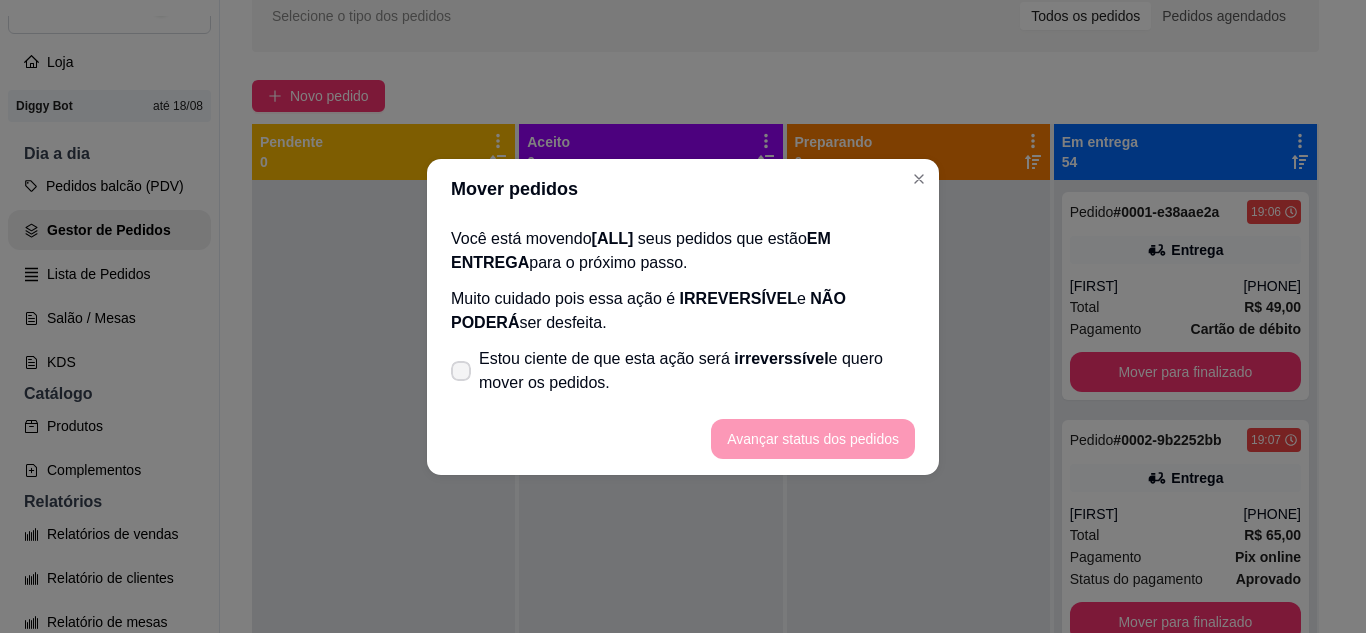 click at bounding box center (461, 371) 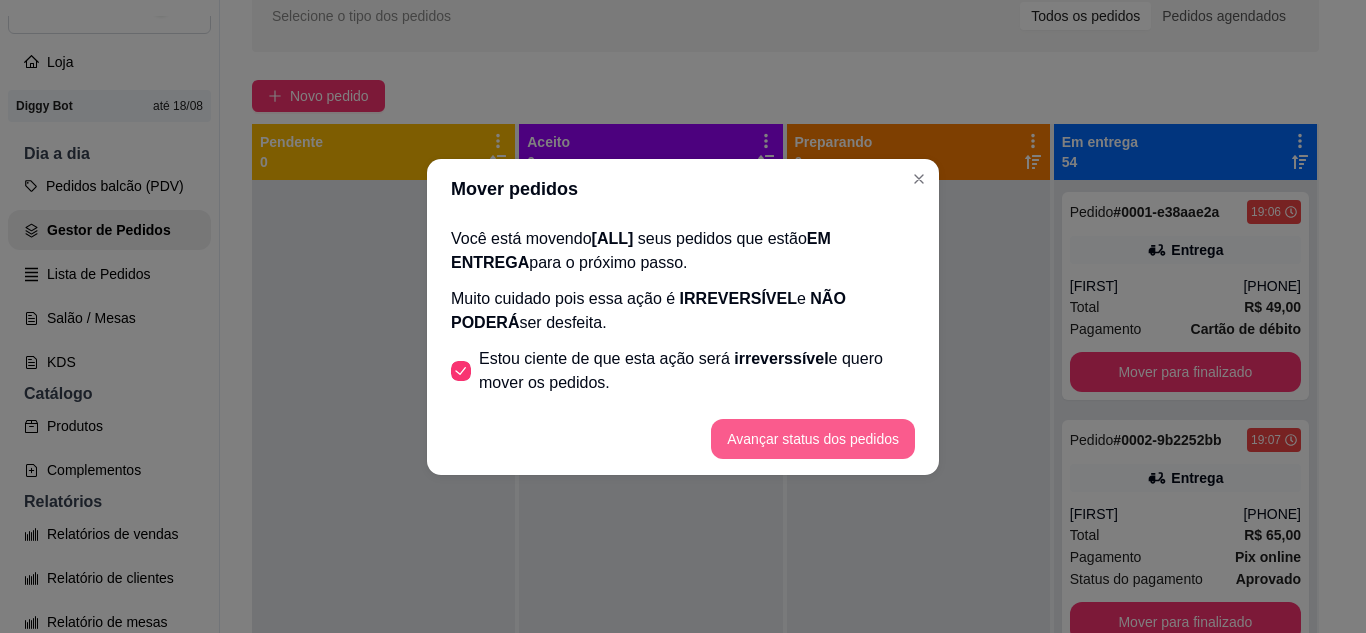 click on "Avançar status dos pedidos" at bounding box center [813, 439] 